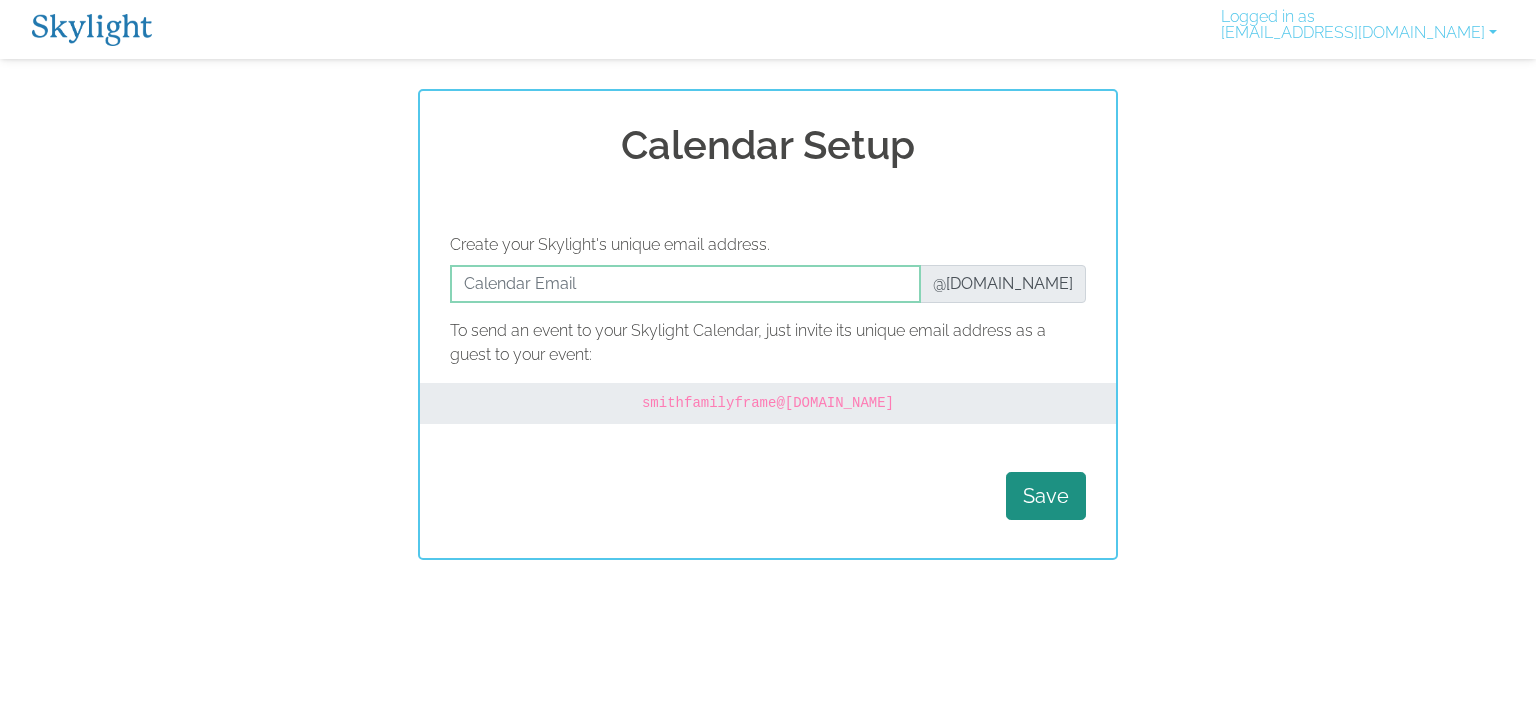 scroll, scrollTop: 0, scrollLeft: 0, axis: both 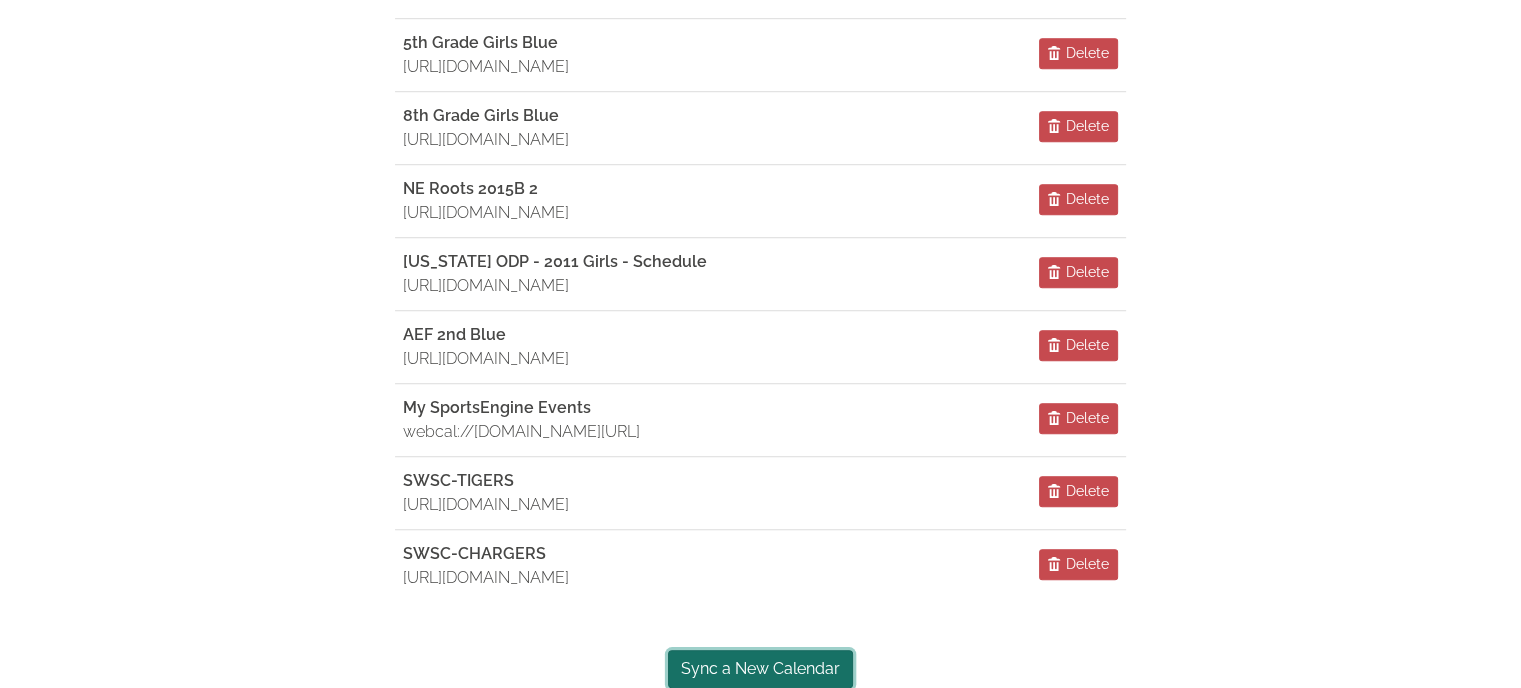 click on "Sync a New Calendar" at bounding box center [760, 669] 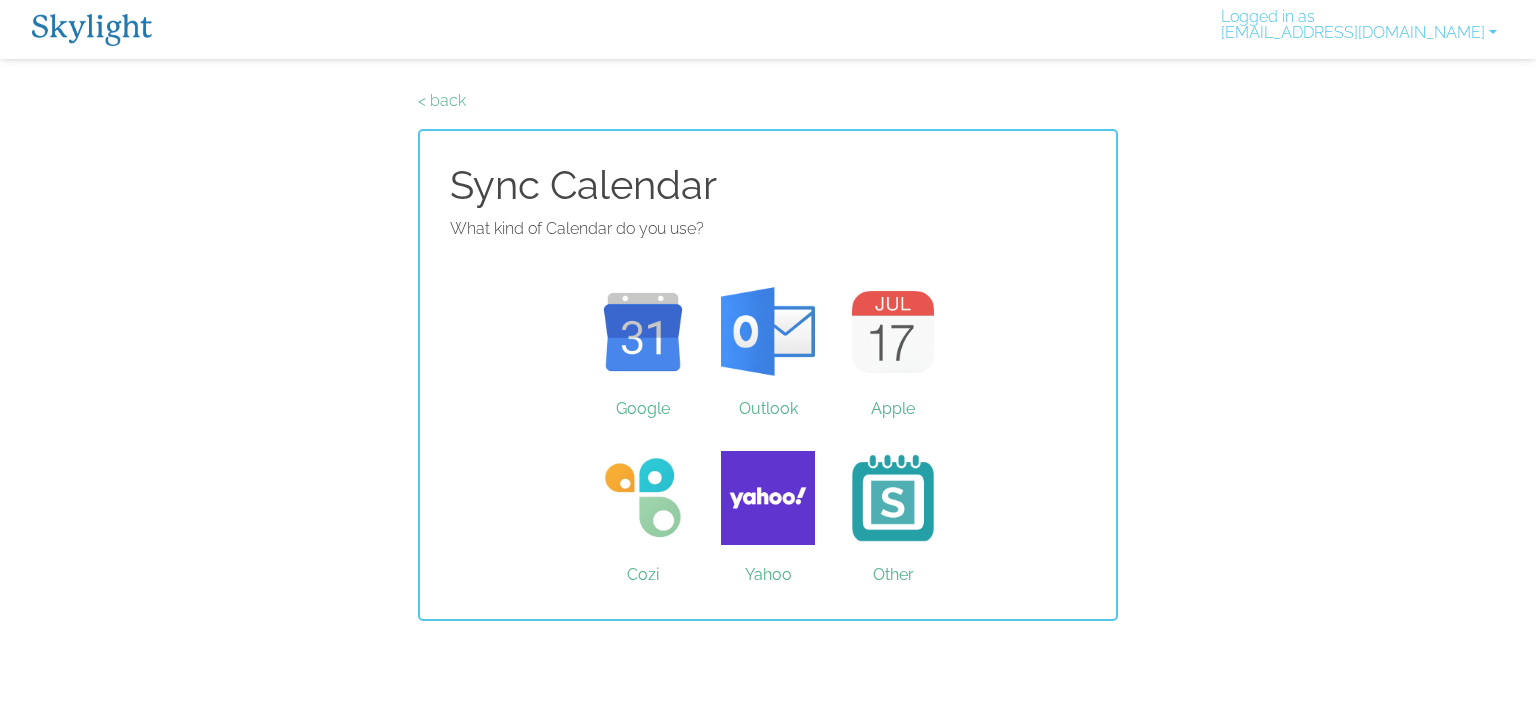 scroll, scrollTop: 0, scrollLeft: 0, axis: both 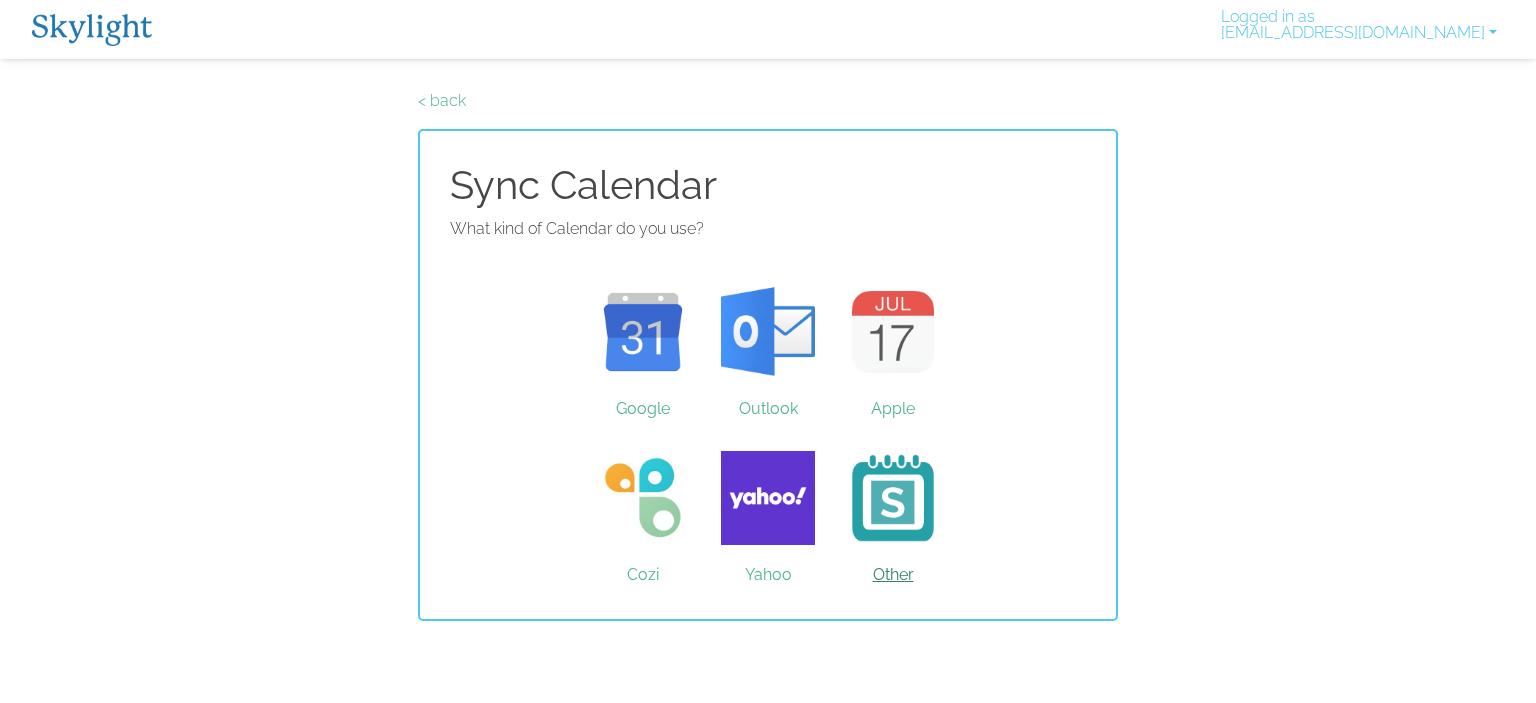click on "Other" at bounding box center [893, 498] 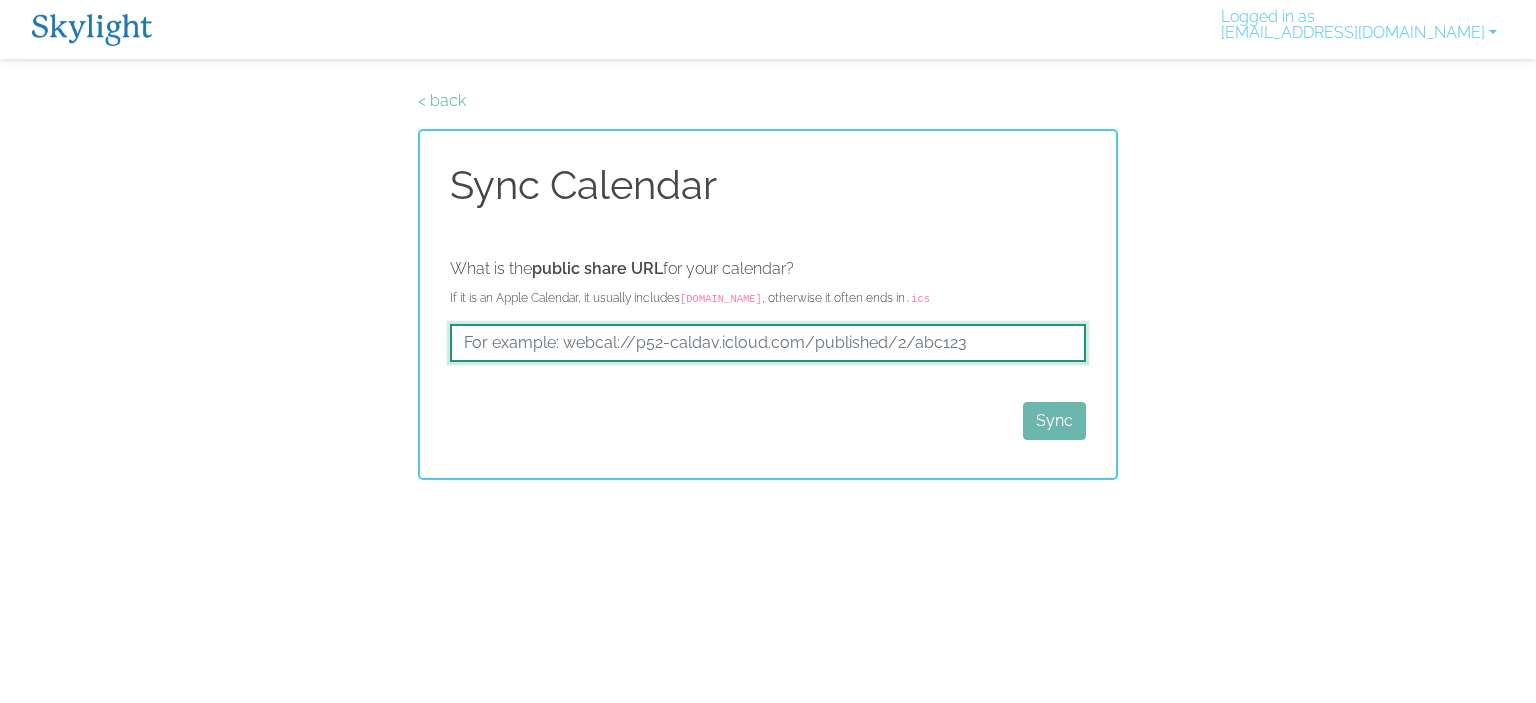 click at bounding box center (768, 343) 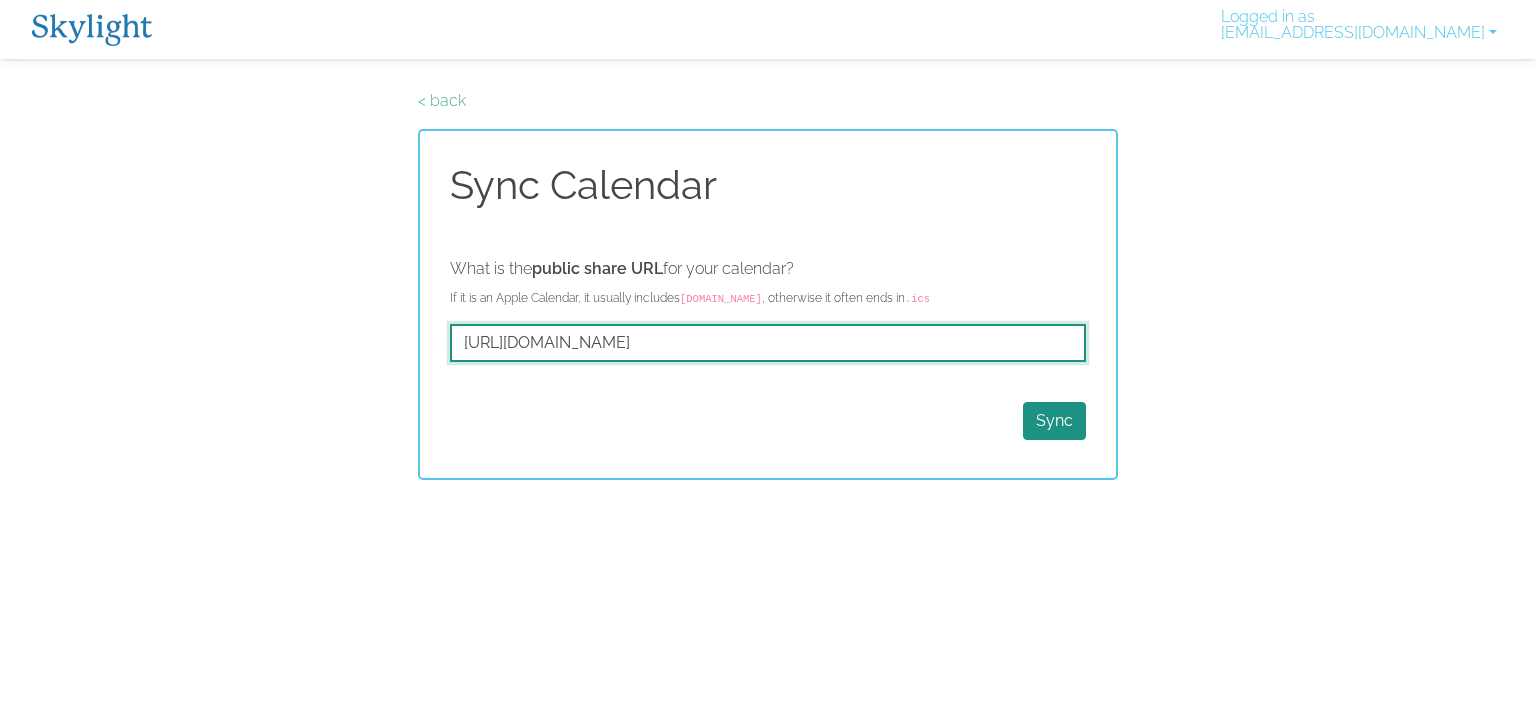 scroll, scrollTop: 0, scrollLeft: 63, axis: horizontal 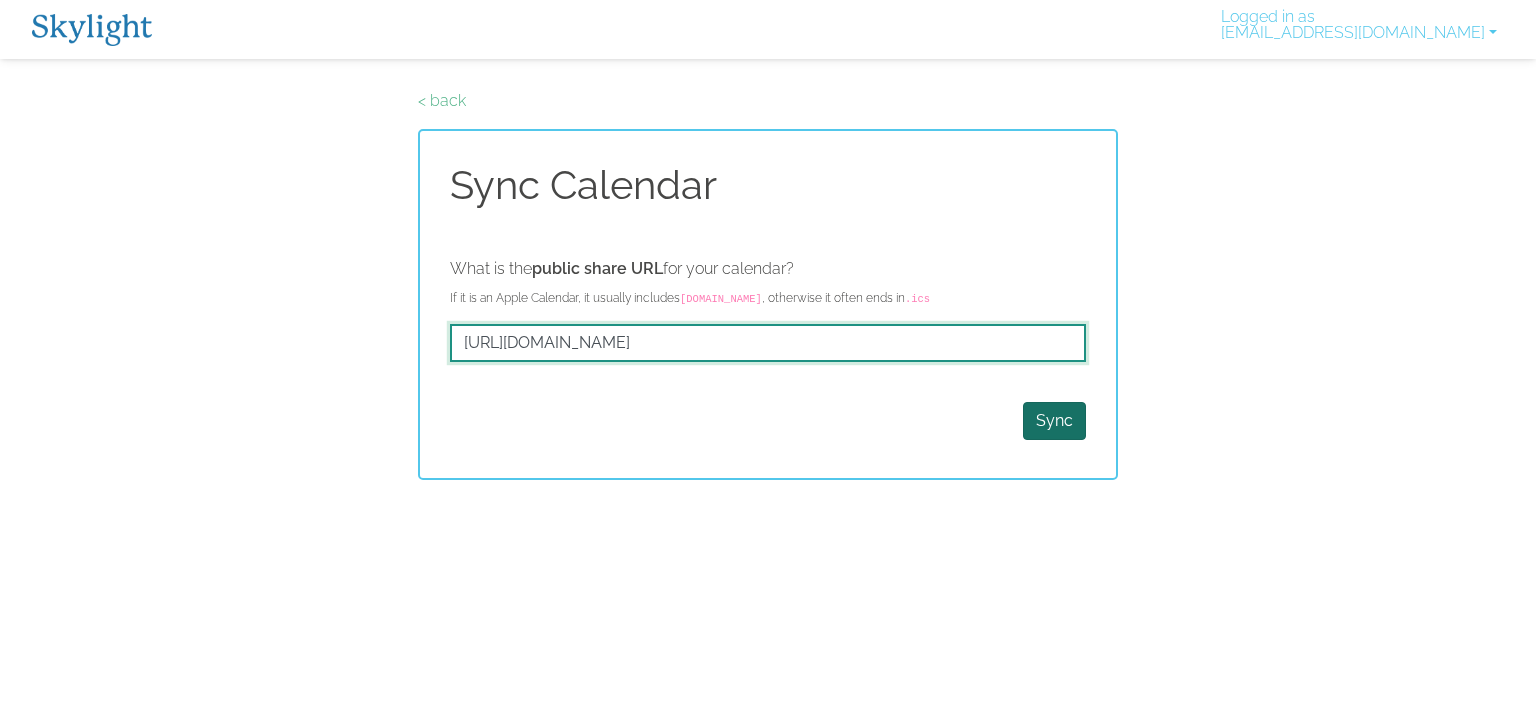 type on "https://calendar.playmetrics.com/calendars/c1099/t364939/p0/tC865F42F/f/calendar.ics" 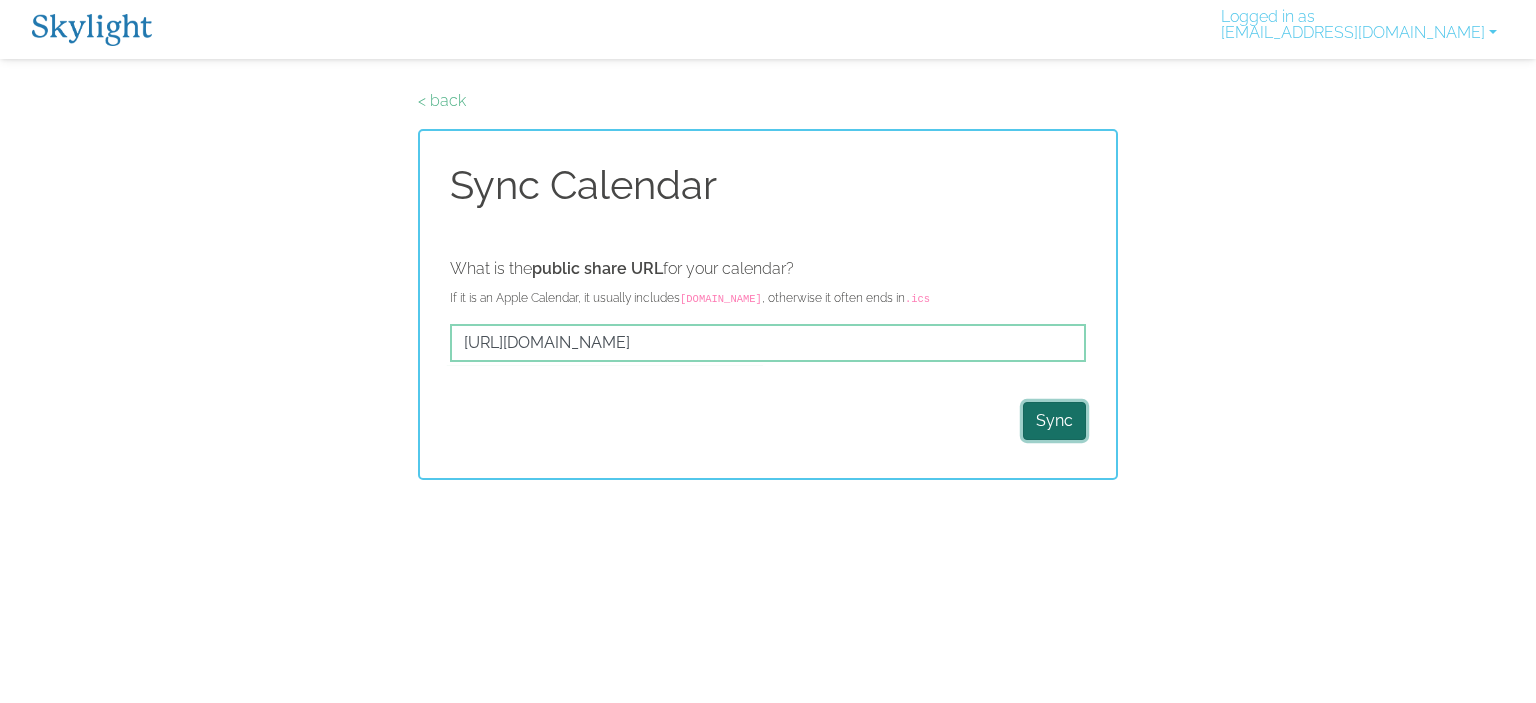 click on "Sync" at bounding box center [1054, 421] 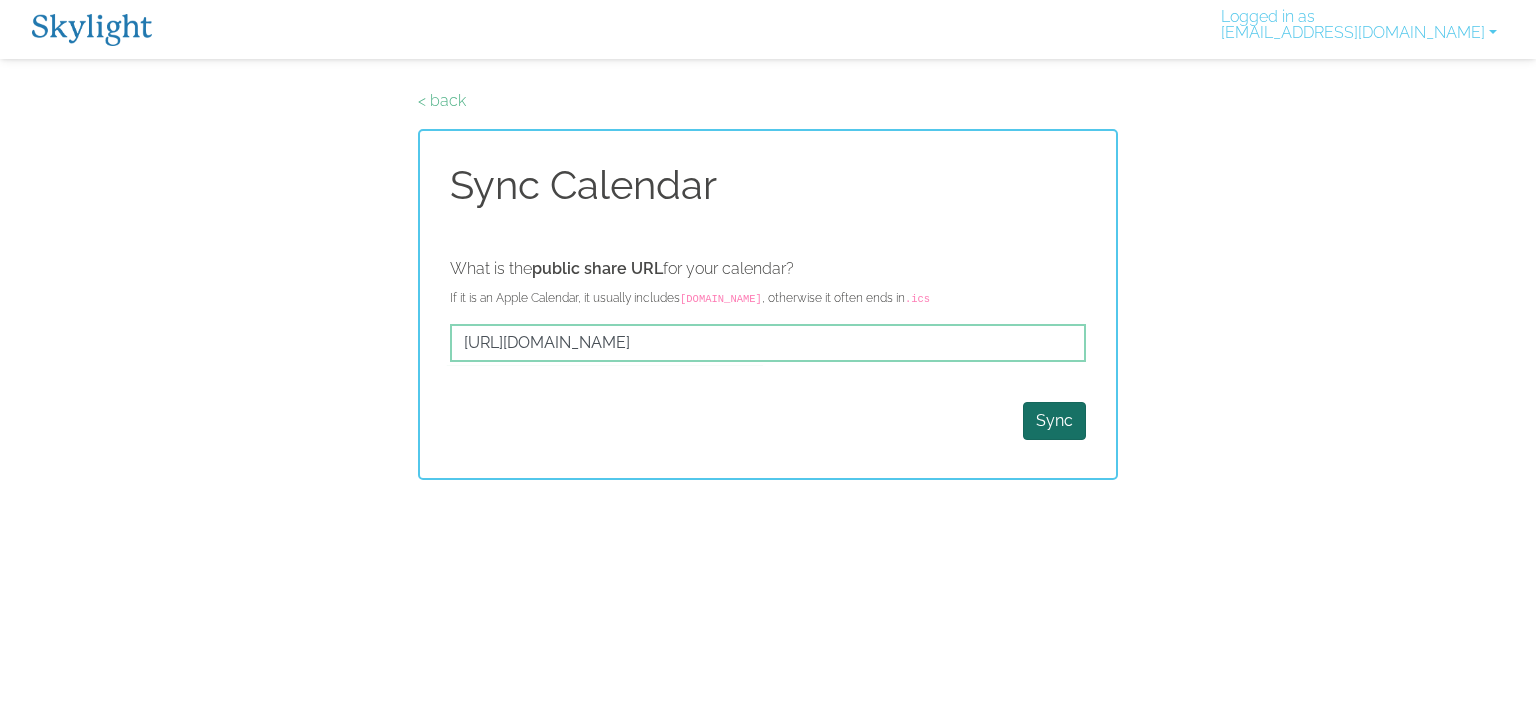 scroll, scrollTop: 0, scrollLeft: 0, axis: both 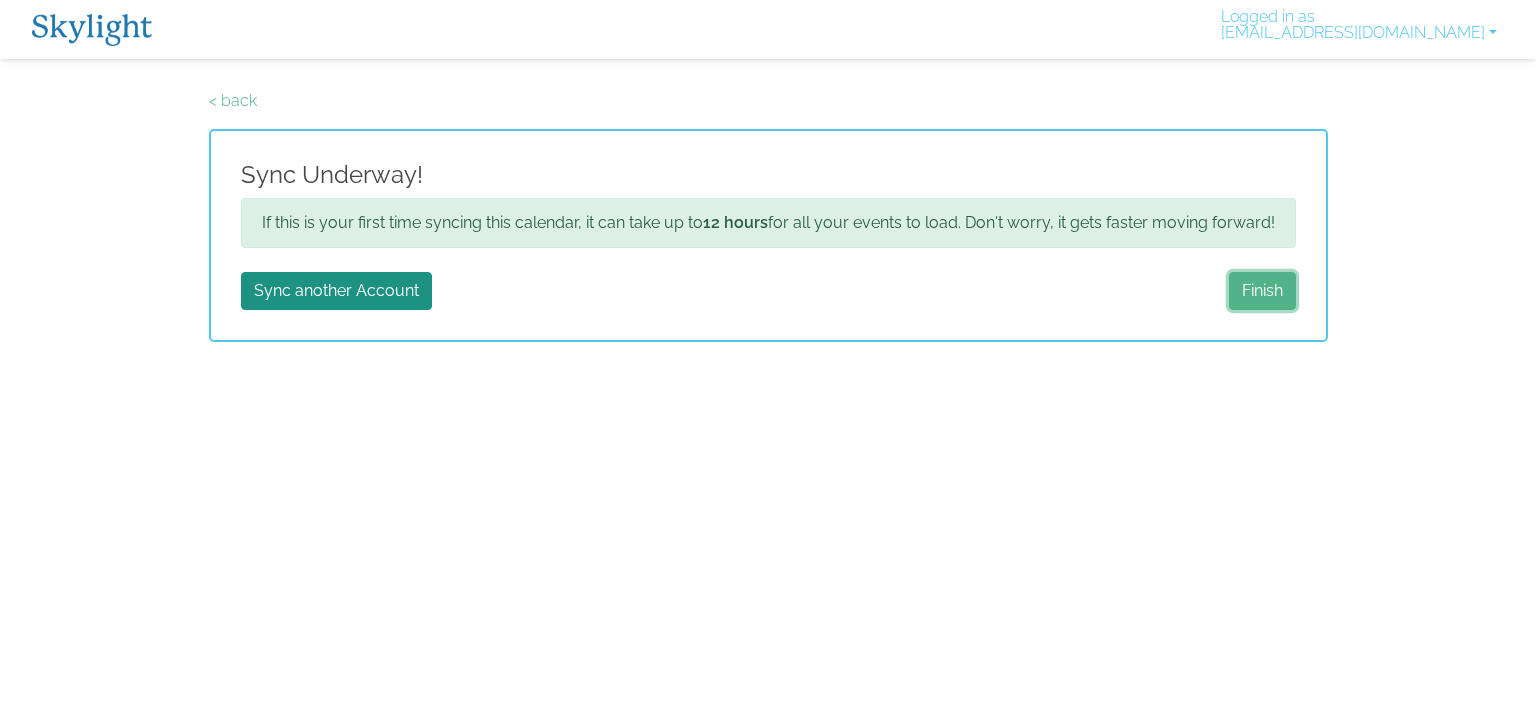 click on "Finish" at bounding box center (1262, 291) 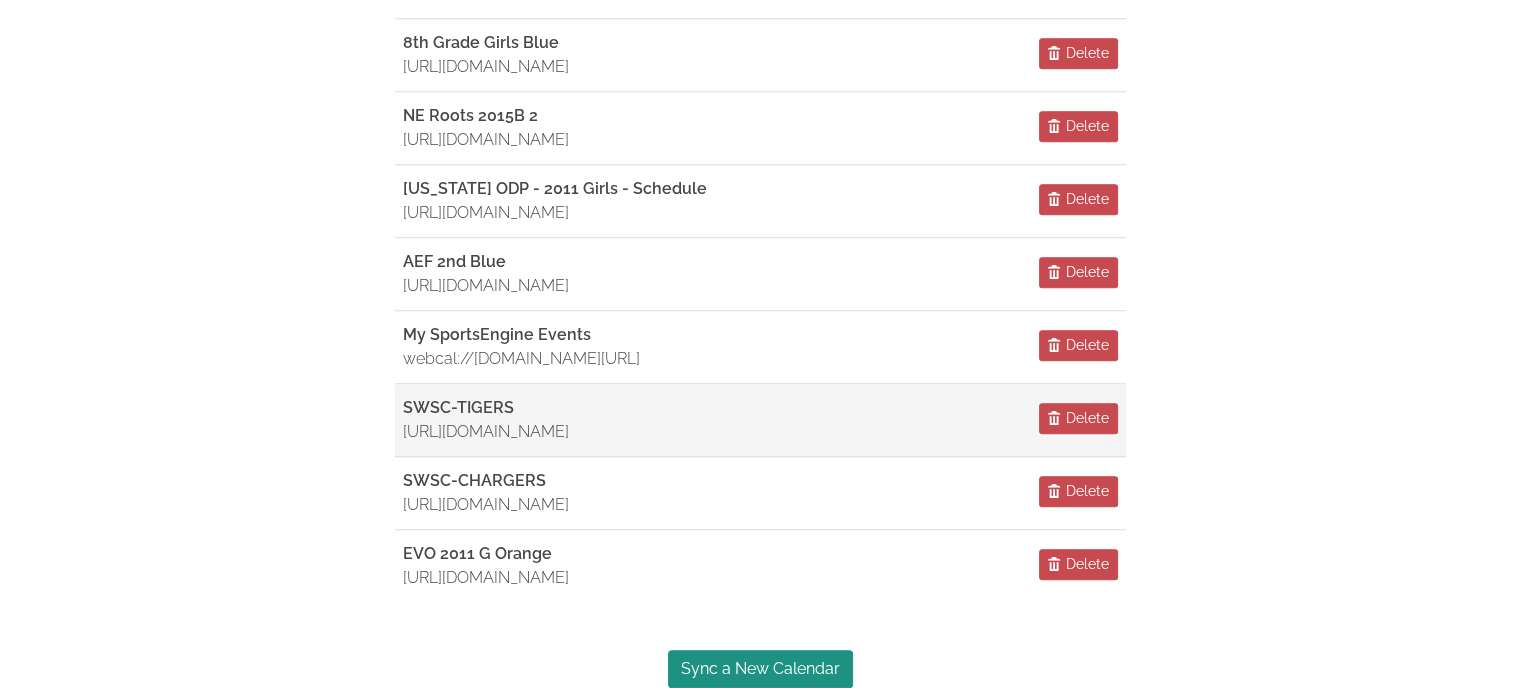 scroll, scrollTop: 1868, scrollLeft: 0, axis: vertical 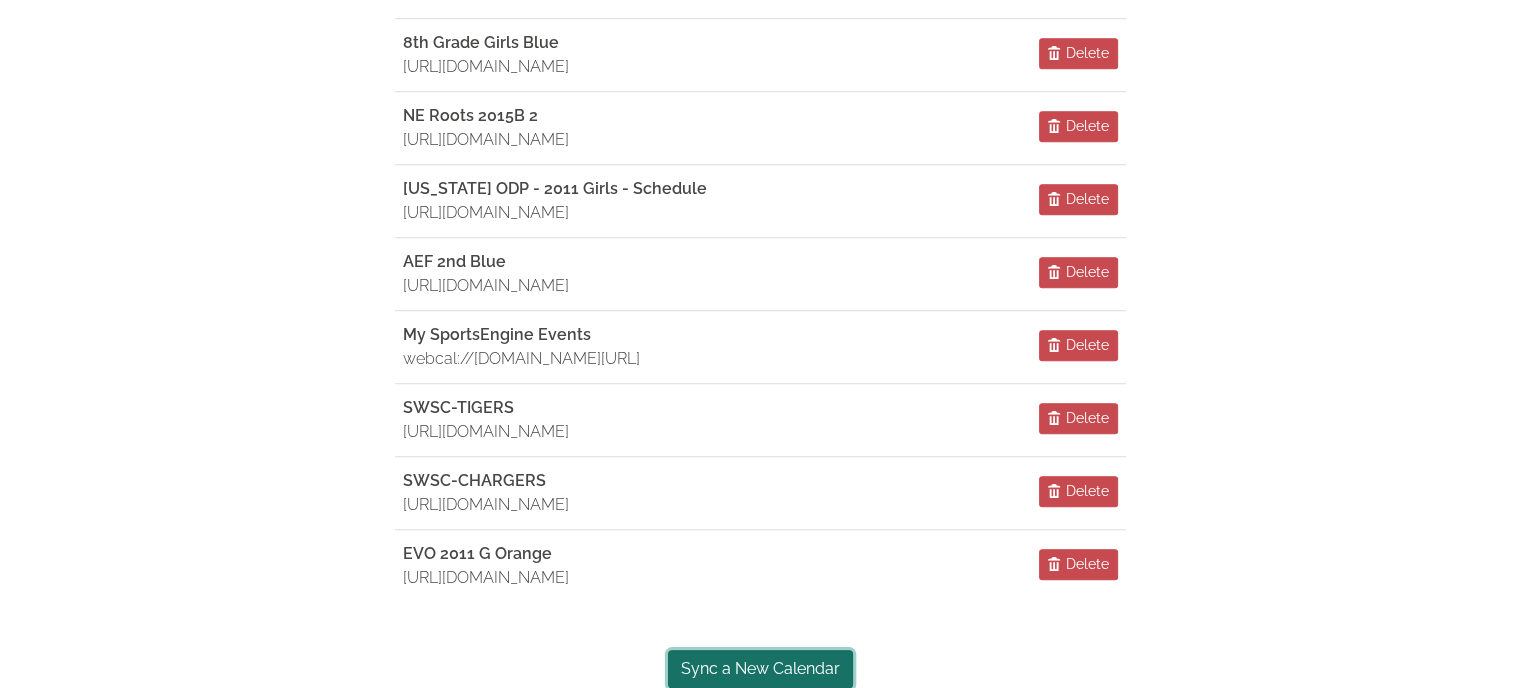 click on "Sync a New Calendar" at bounding box center [760, 669] 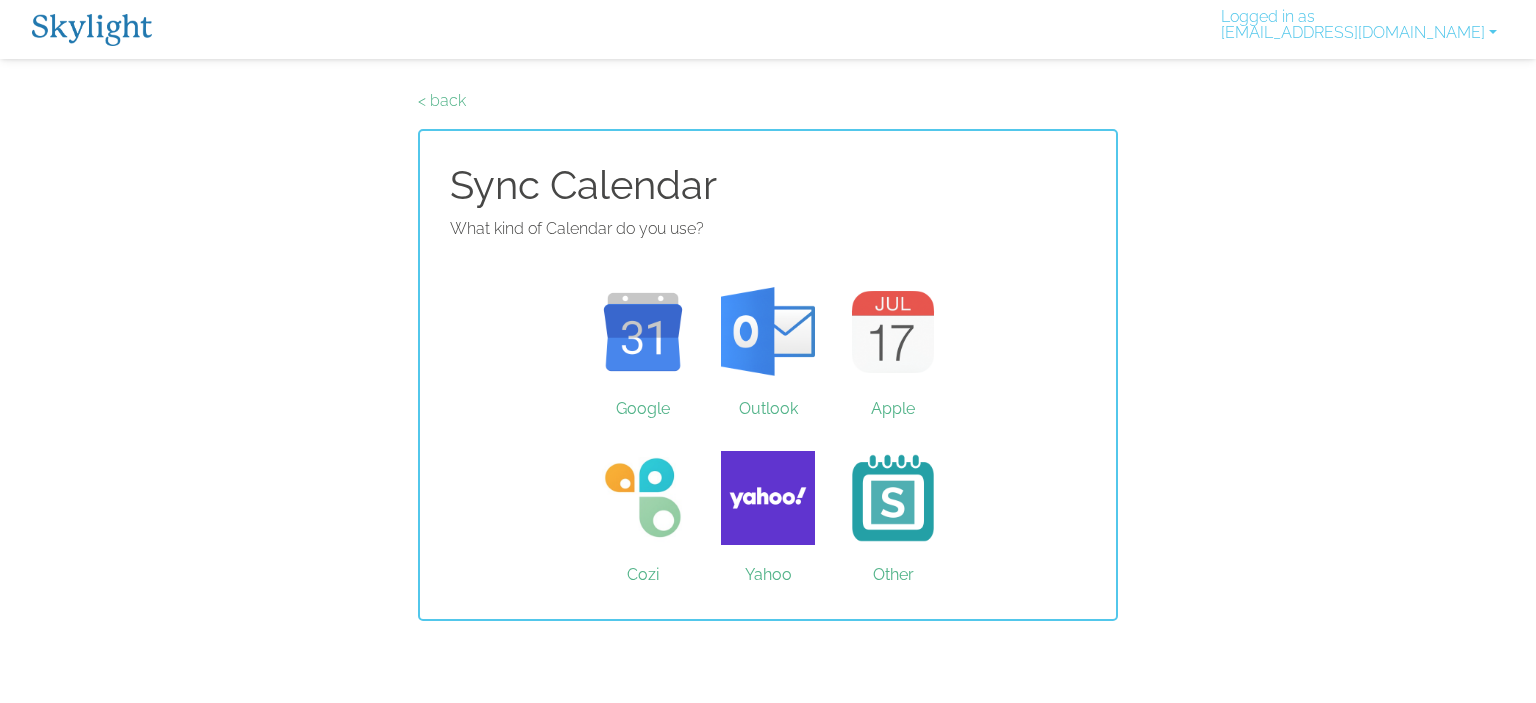 scroll, scrollTop: 0, scrollLeft: 0, axis: both 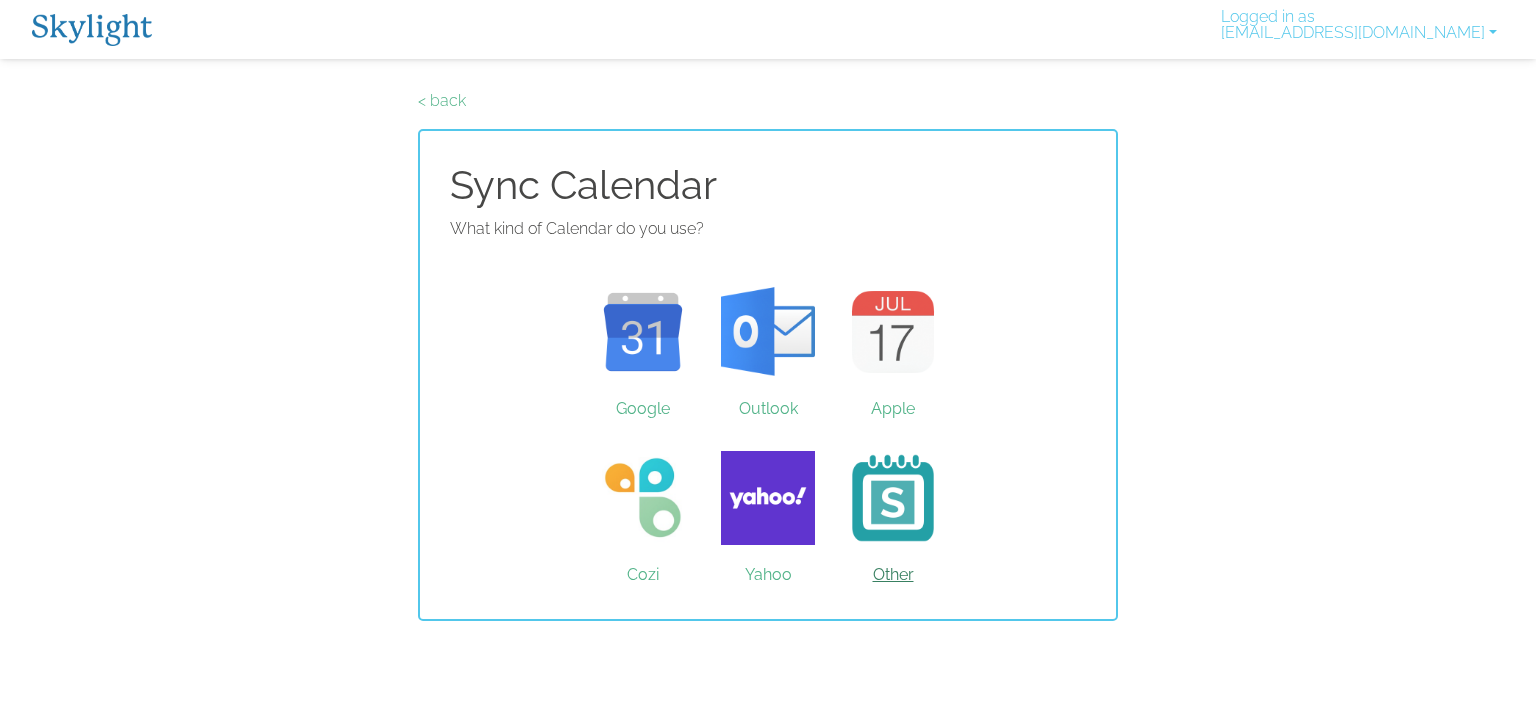click on "Other" at bounding box center (893, 498) 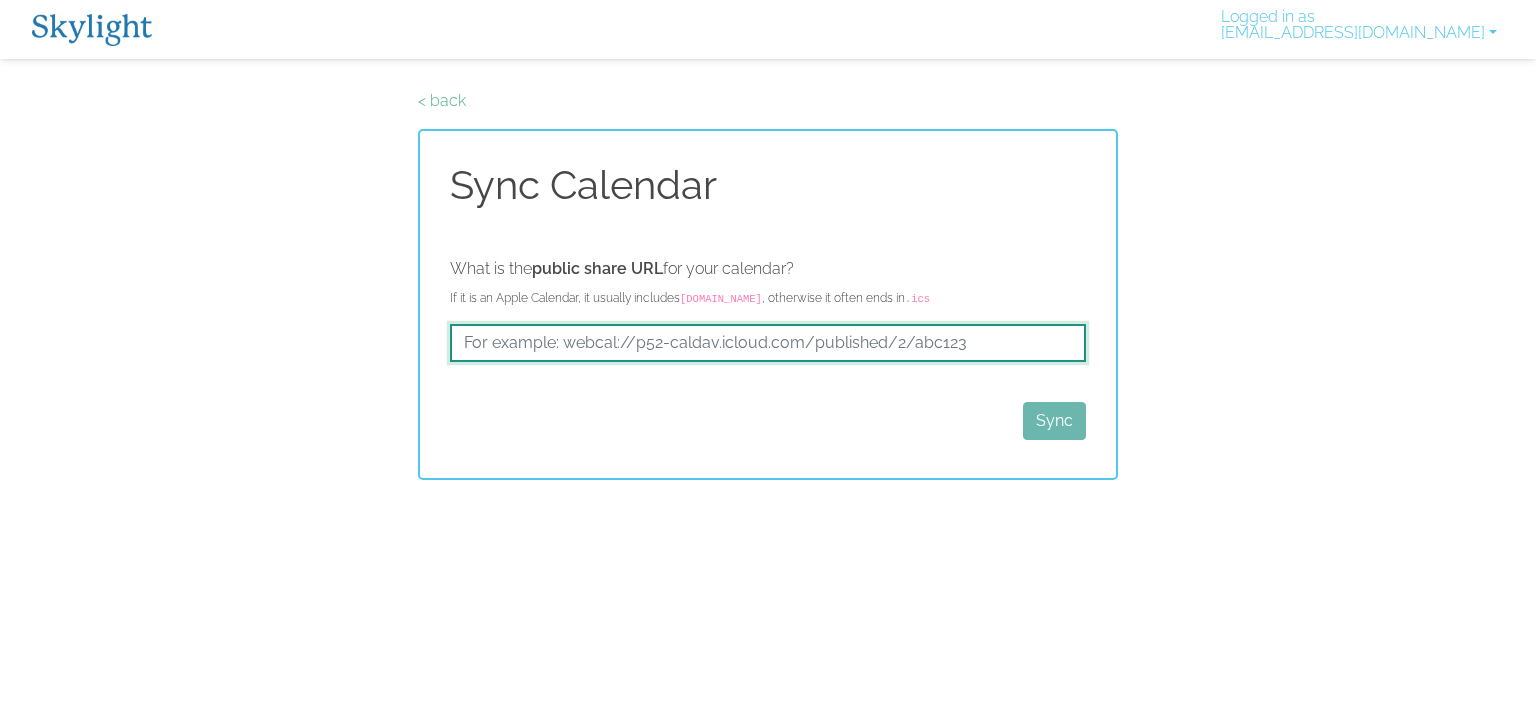 click at bounding box center [768, 343] 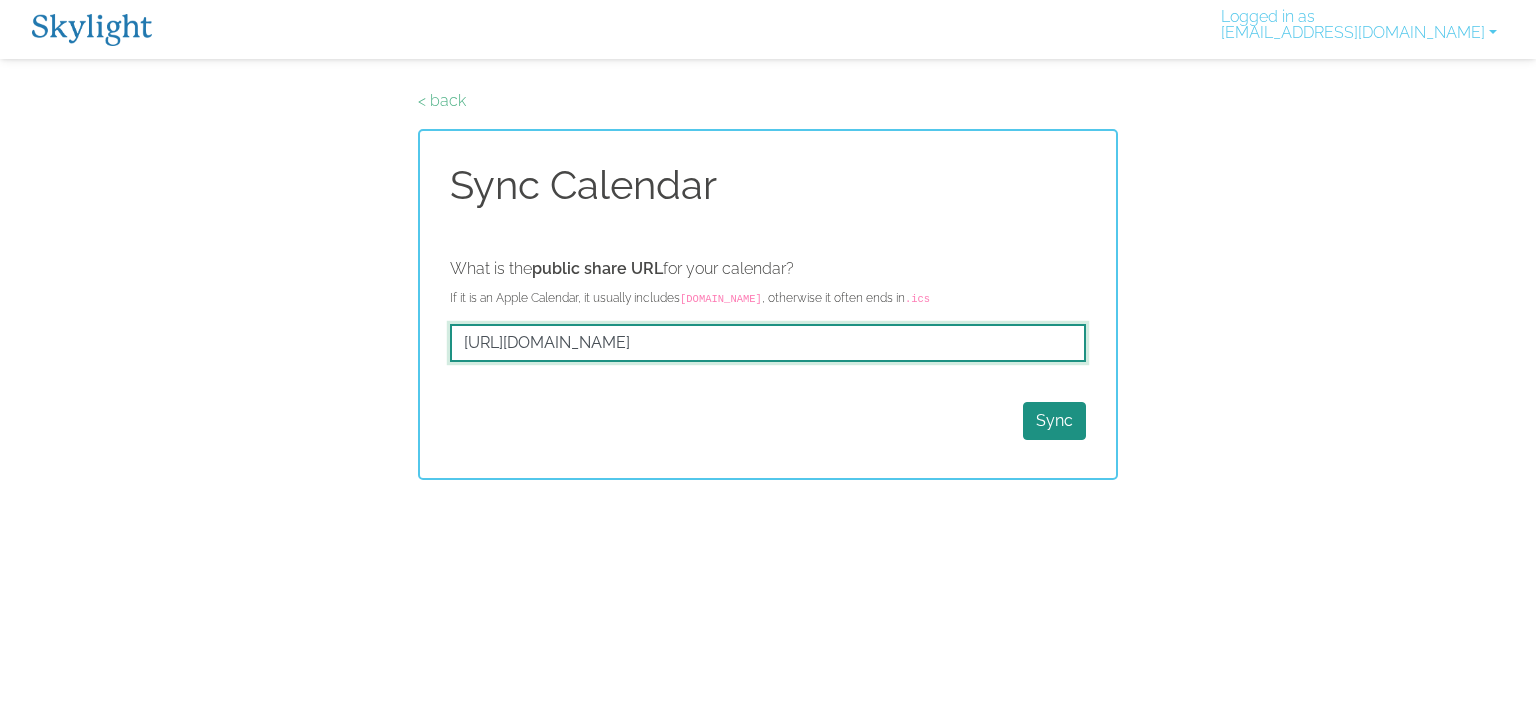 scroll, scrollTop: 0, scrollLeft: 60, axis: horizontal 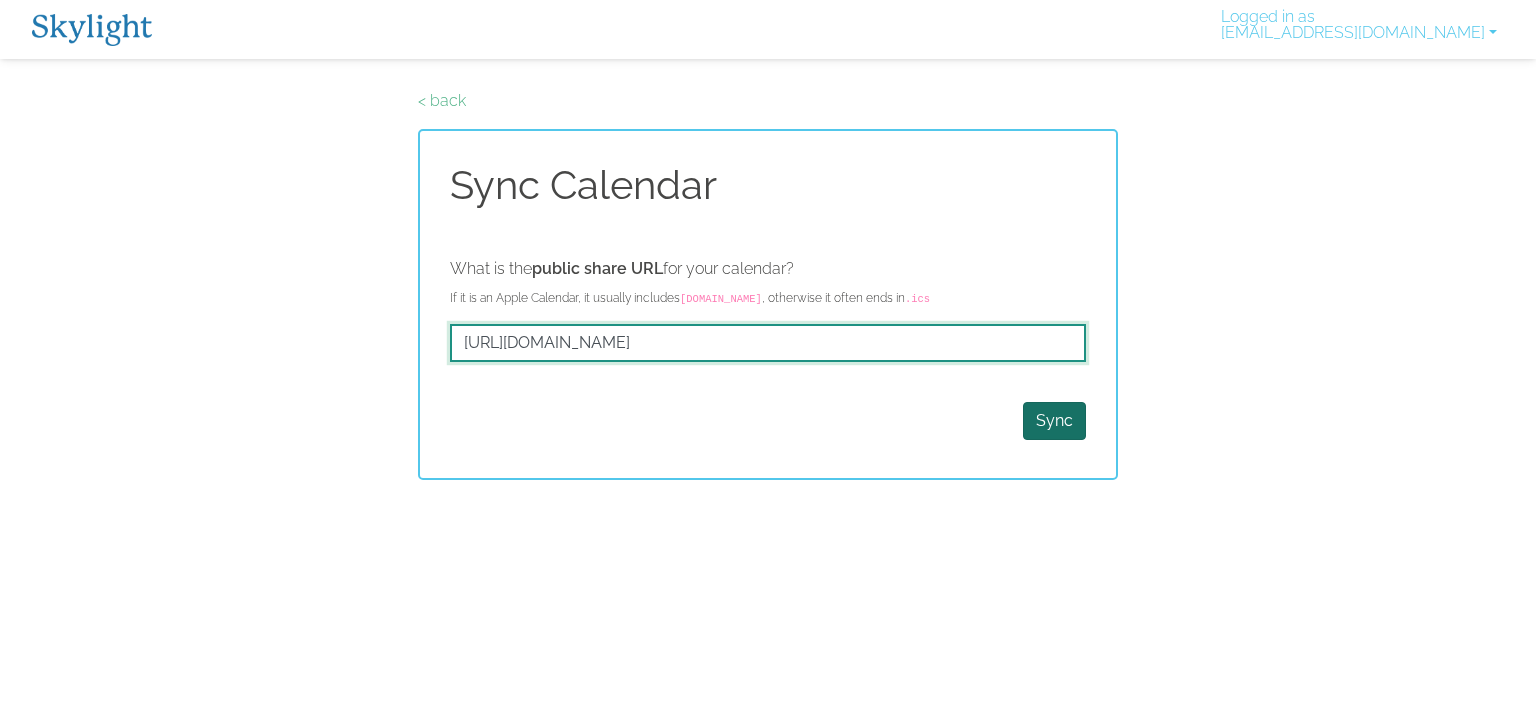type on "https://calendar.playmetrics.com/calendars/c1099/t364367/p0/t2E54E51B/f/calendar.ics" 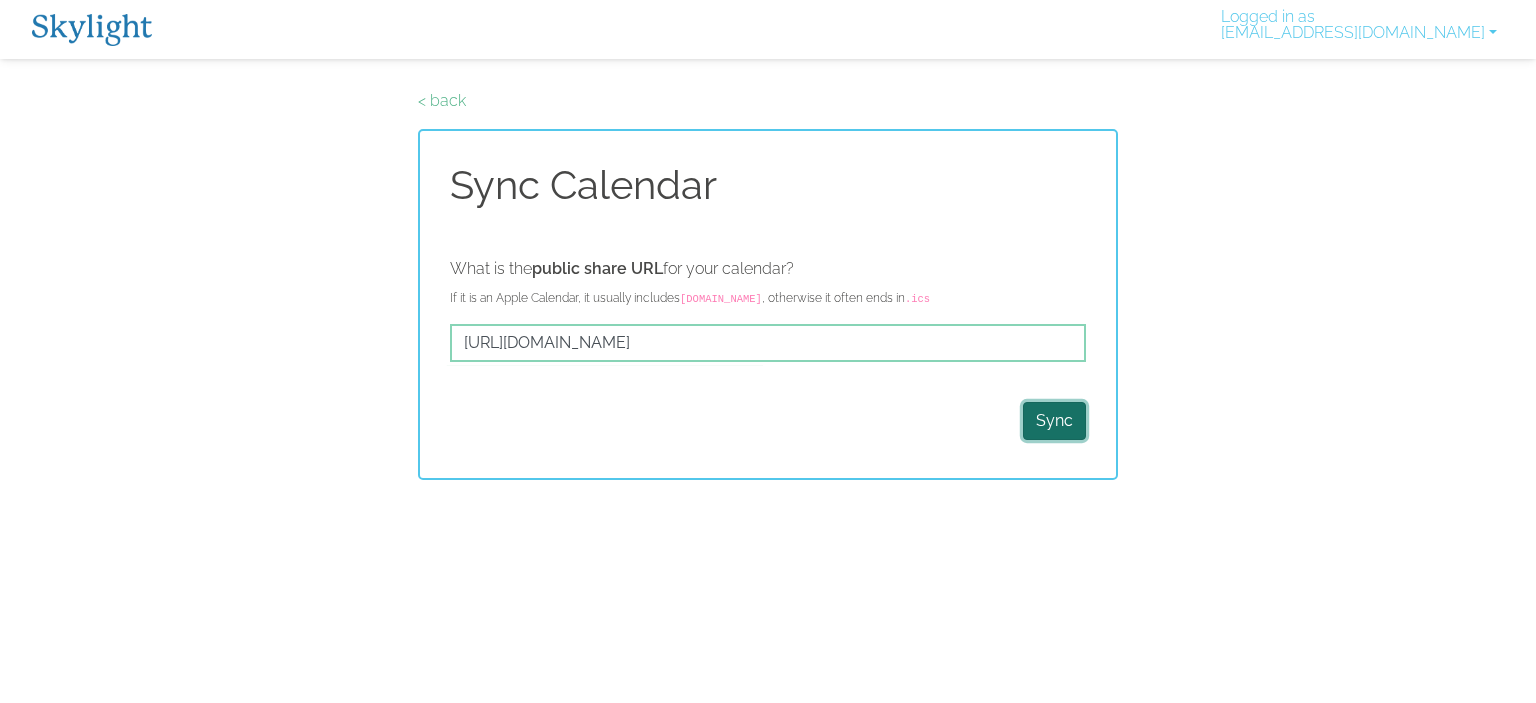 click on "Sync" at bounding box center (1054, 421) 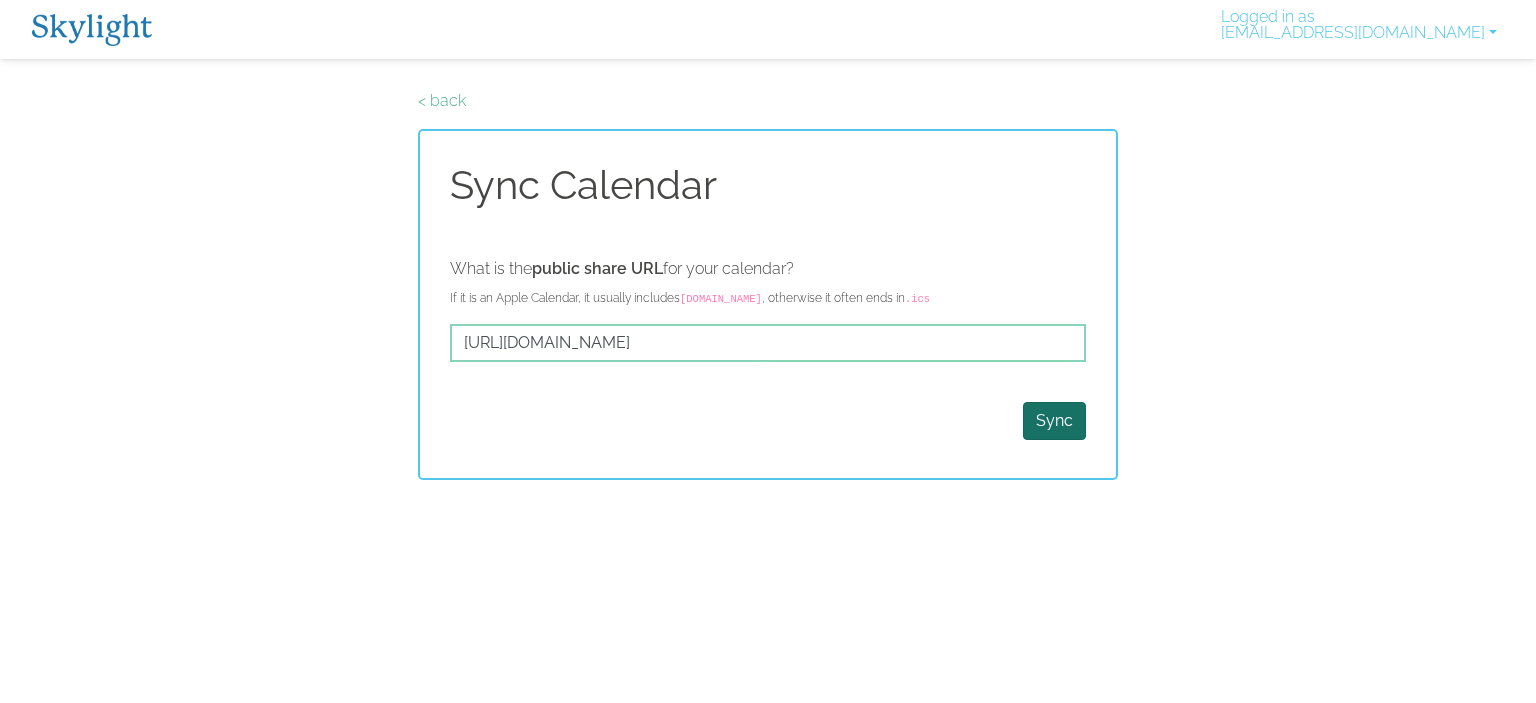 scroll, scrollTop: 0, scrollLeft: 0, axis: both 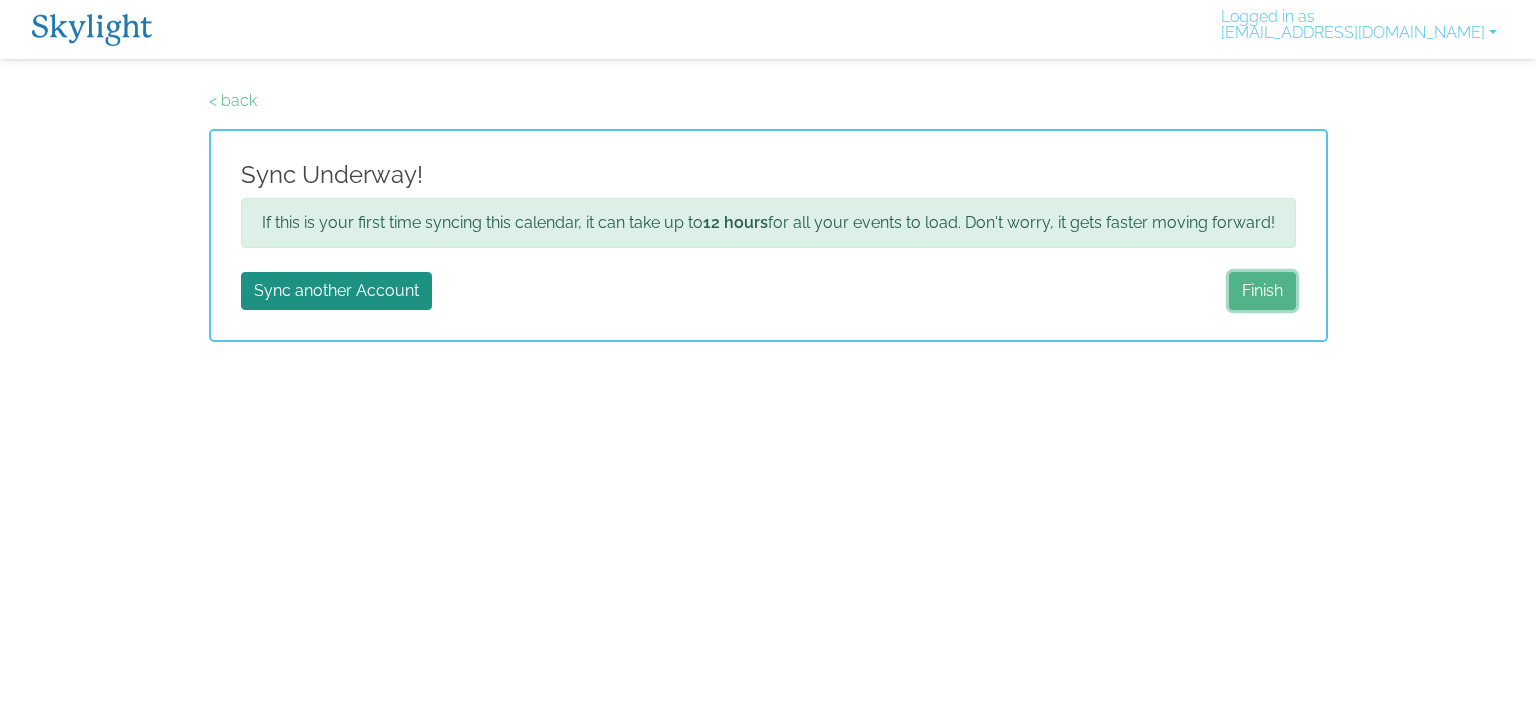 click on "Finish" at bounding box center (1262, 291) 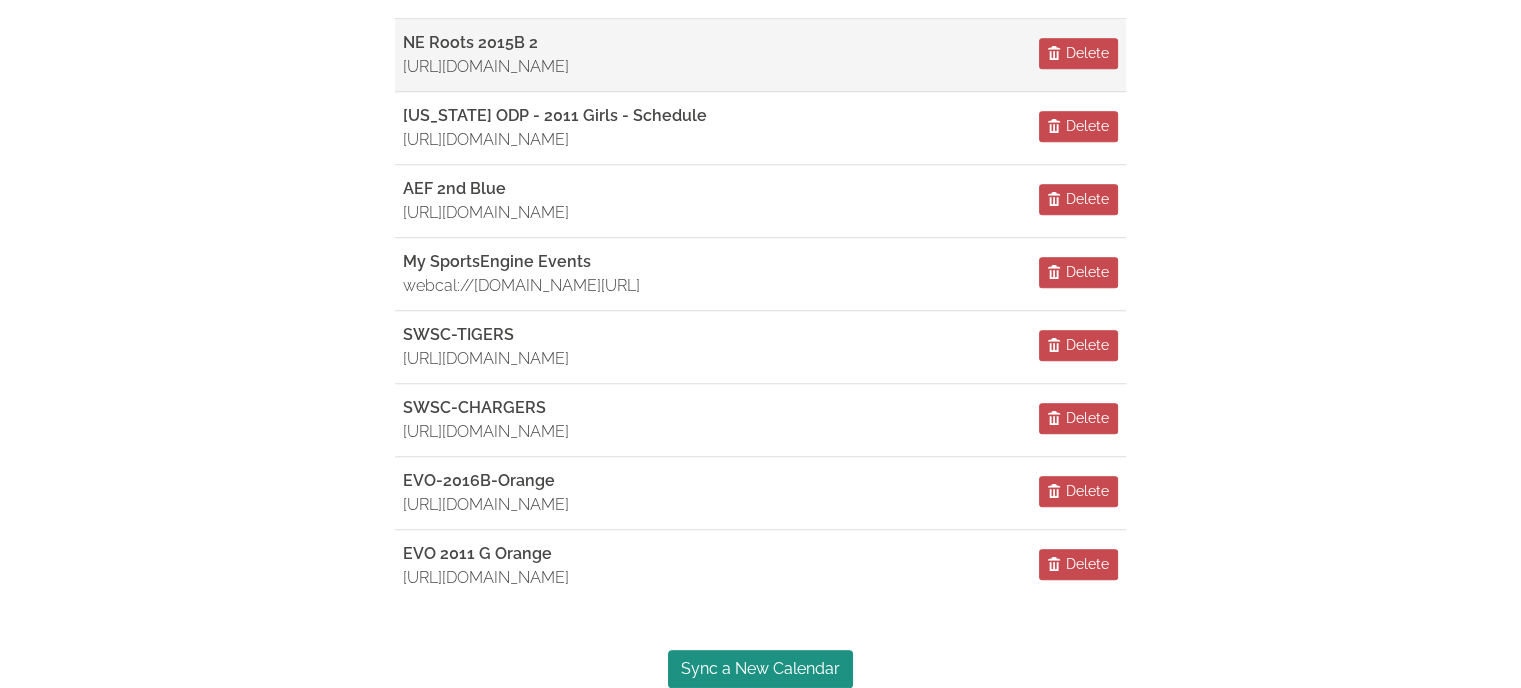 scroll, scrollTop: 1956, scrollLeft: 0, axis: vertical 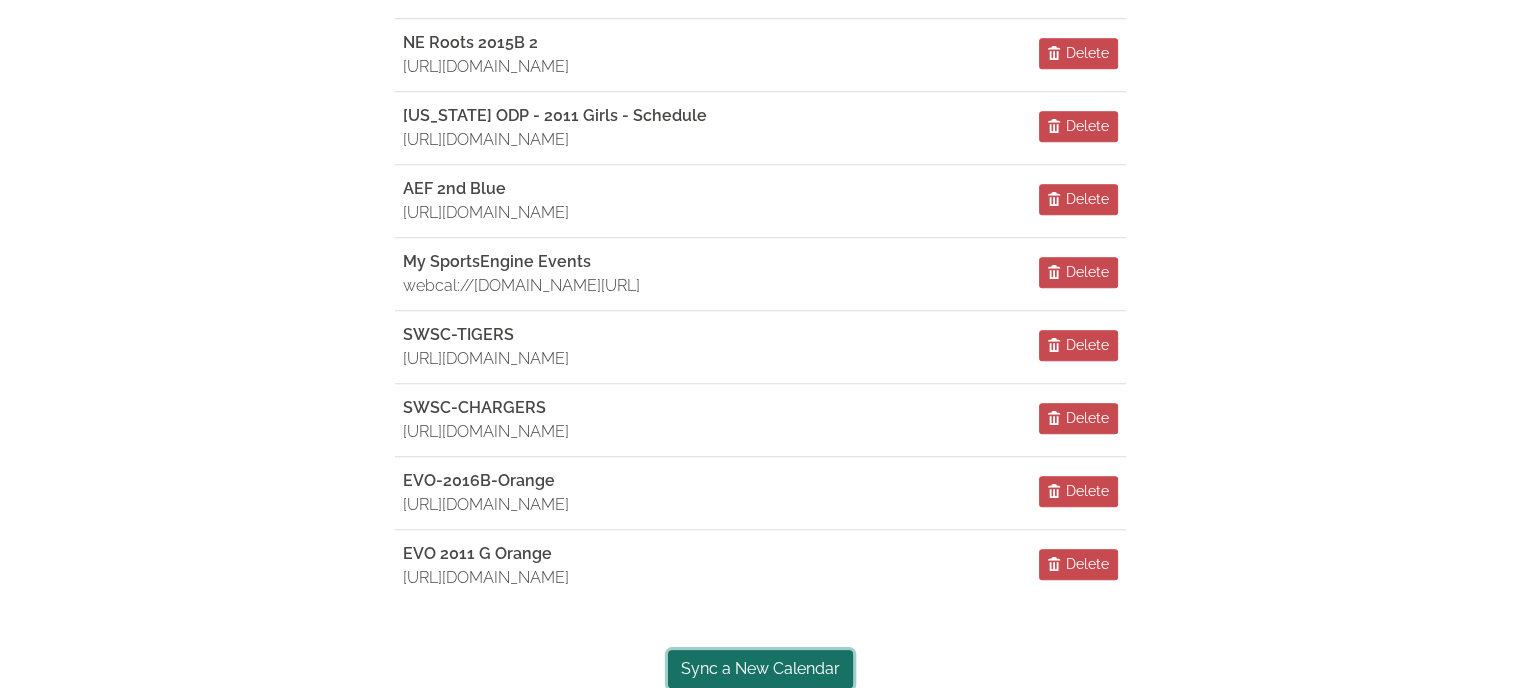 click on "Sync a New Calendar" at bounding box center (760, 669) 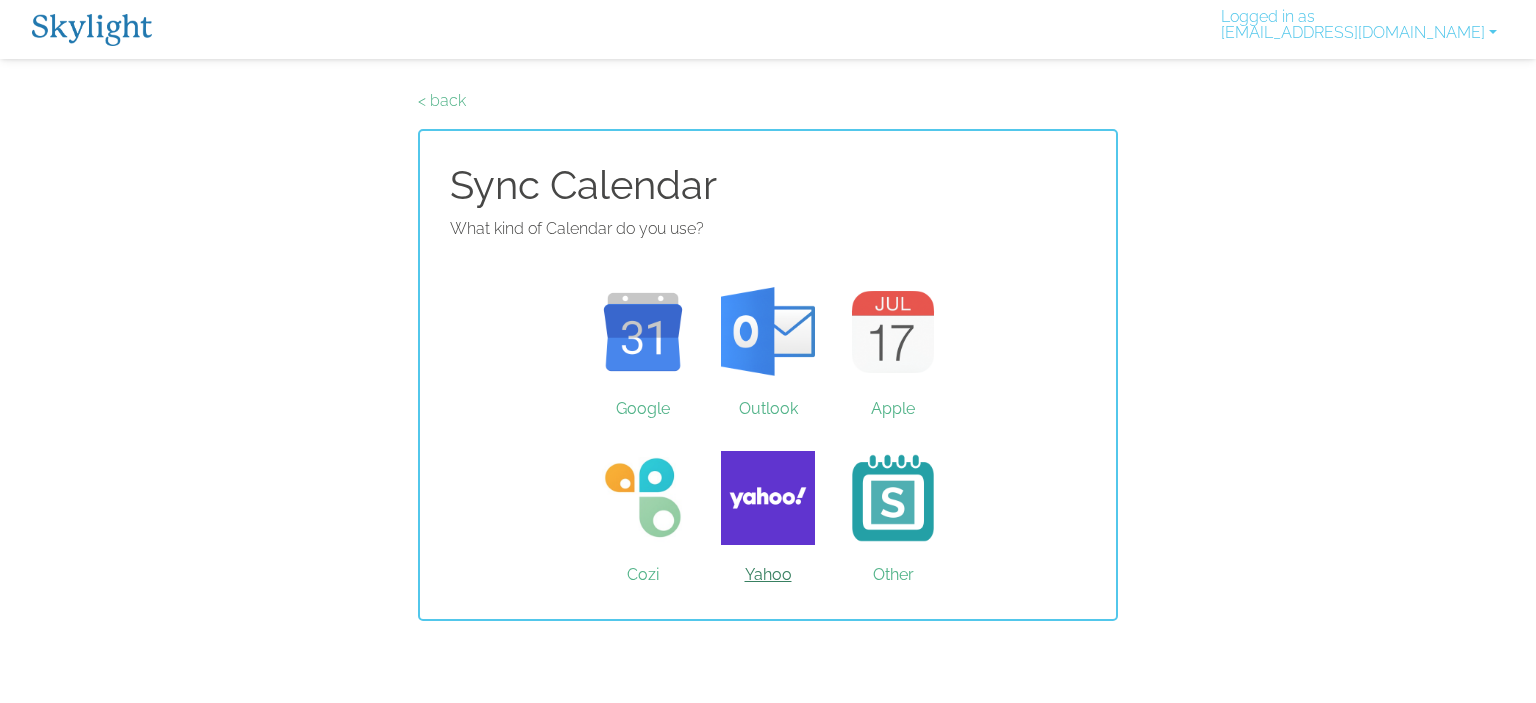 scroll, scrollTop: 0, scrollLeft: 0, axis: both 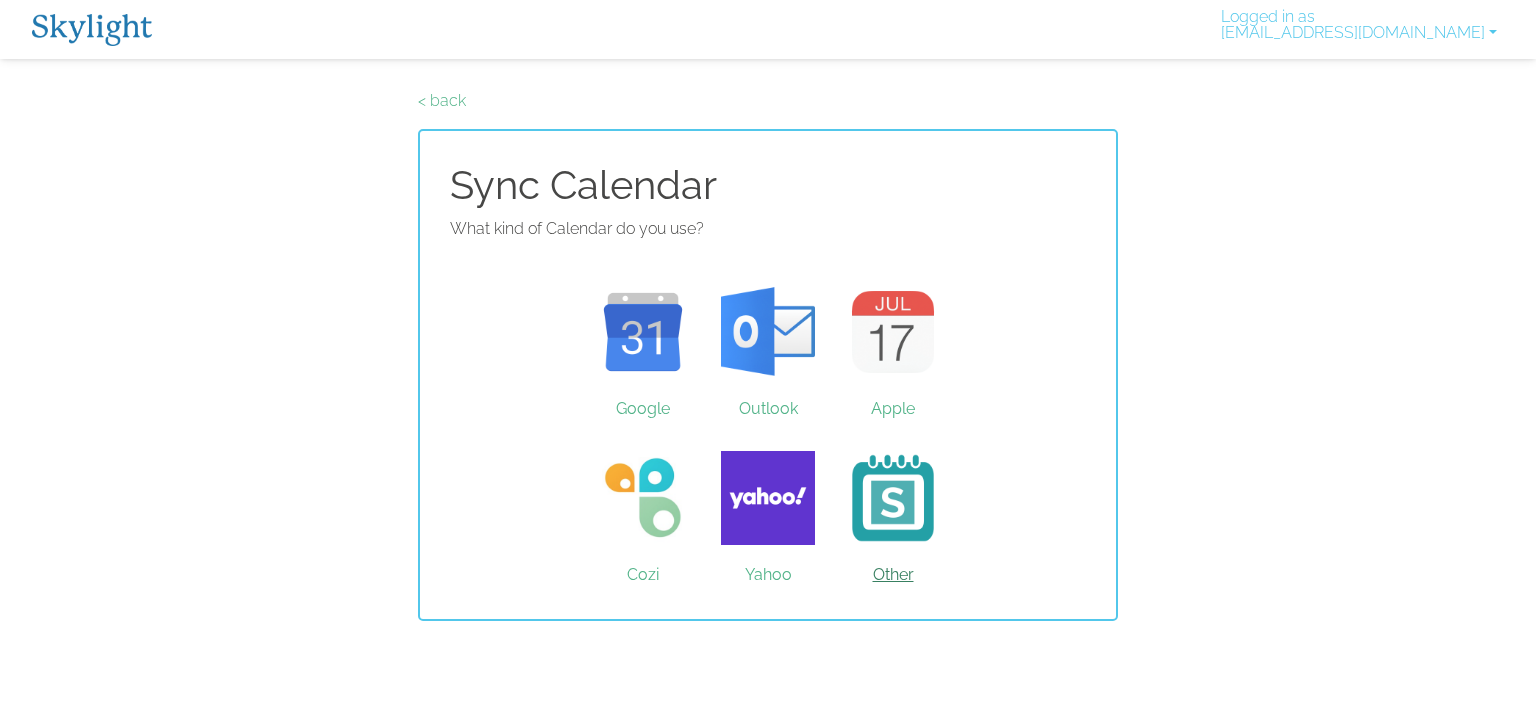 click on "Other" at bounding box center [893, 498] 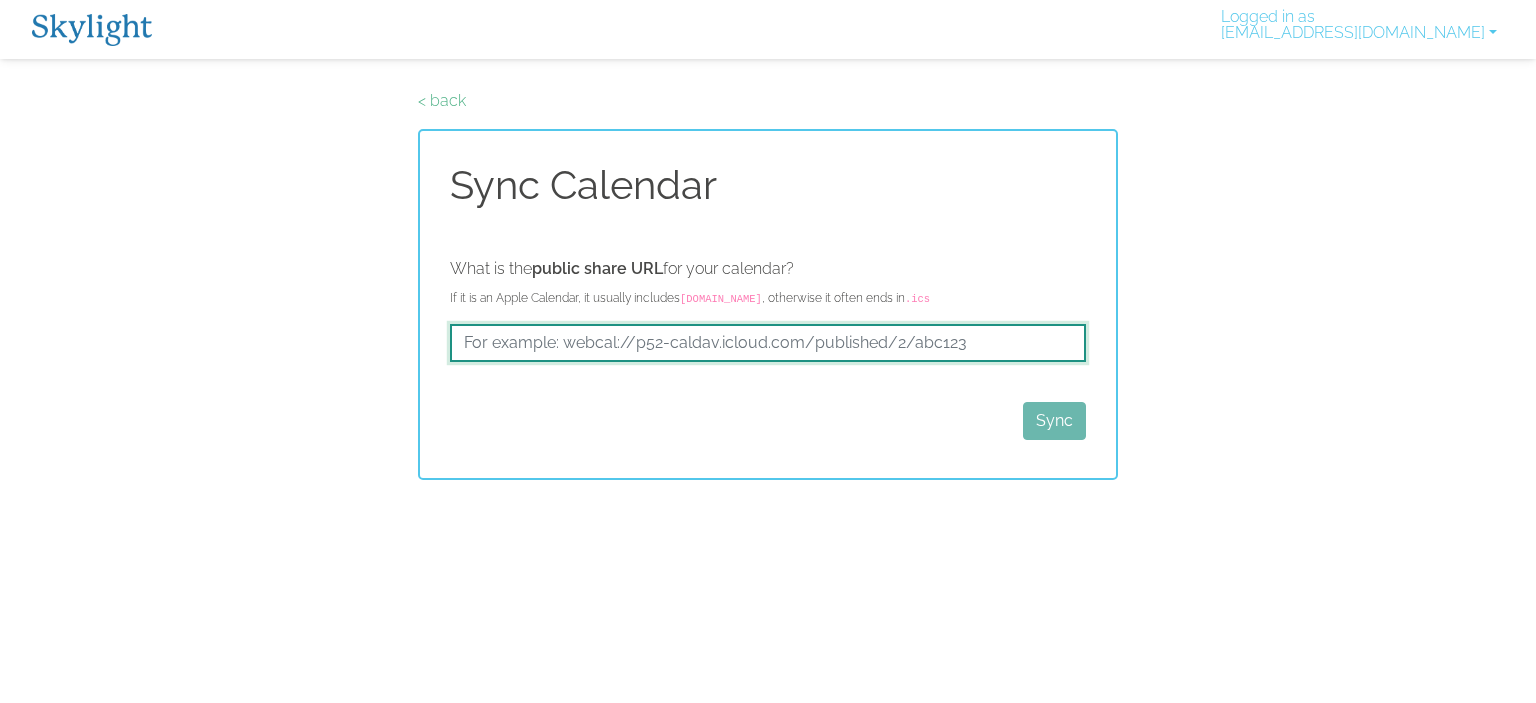 click at bounding box center [768, 343] 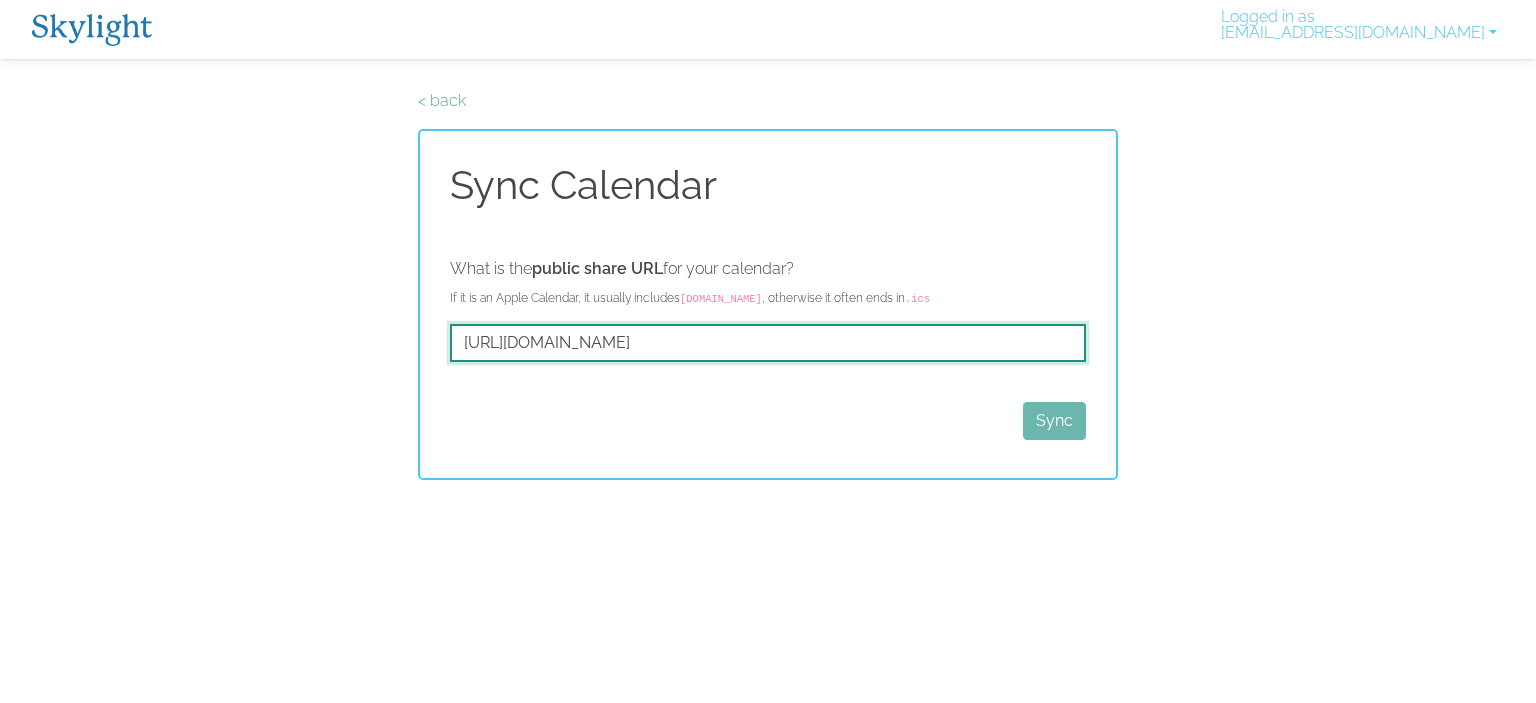 scroll, scrollTop: 0, scrollLeft: 63, axis: horizontal 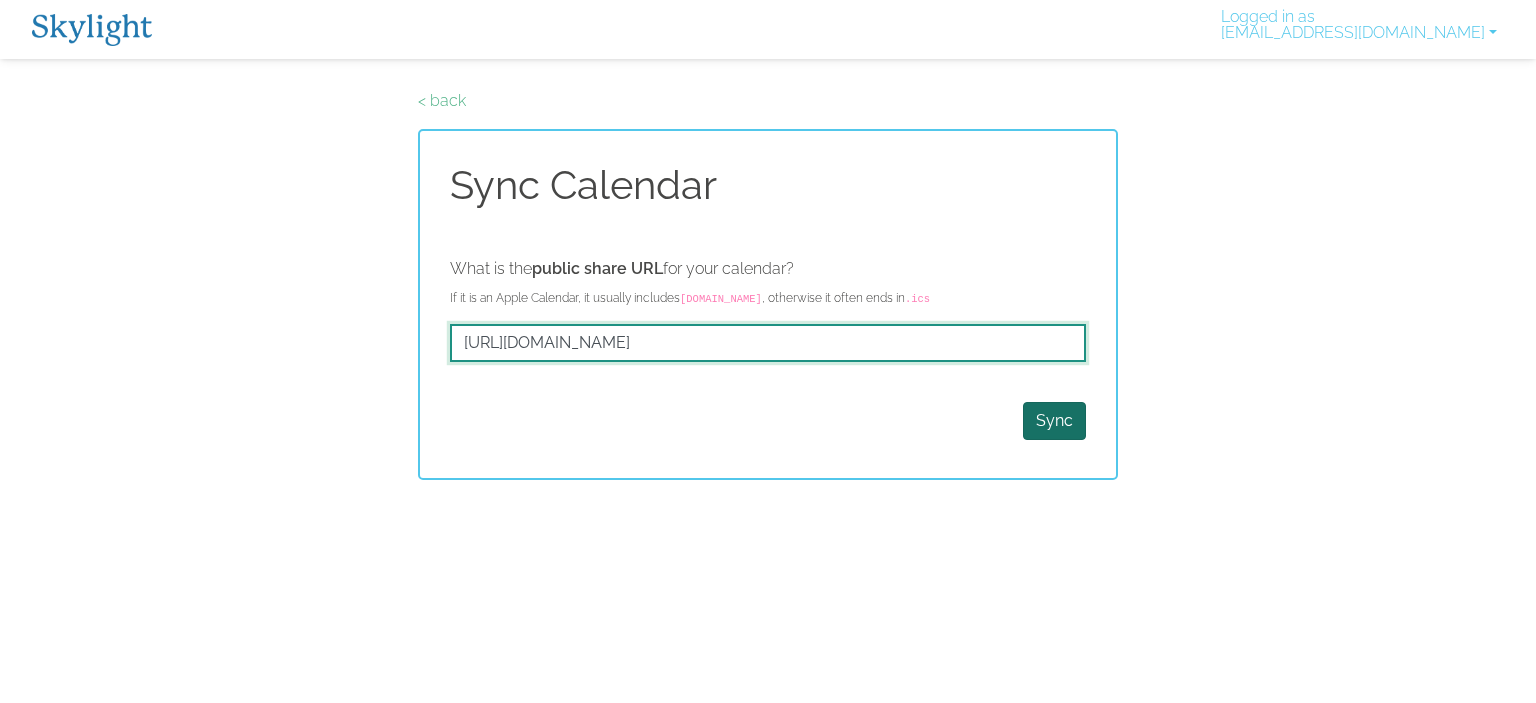 type on "[URL][DOMAIN_NAME]" 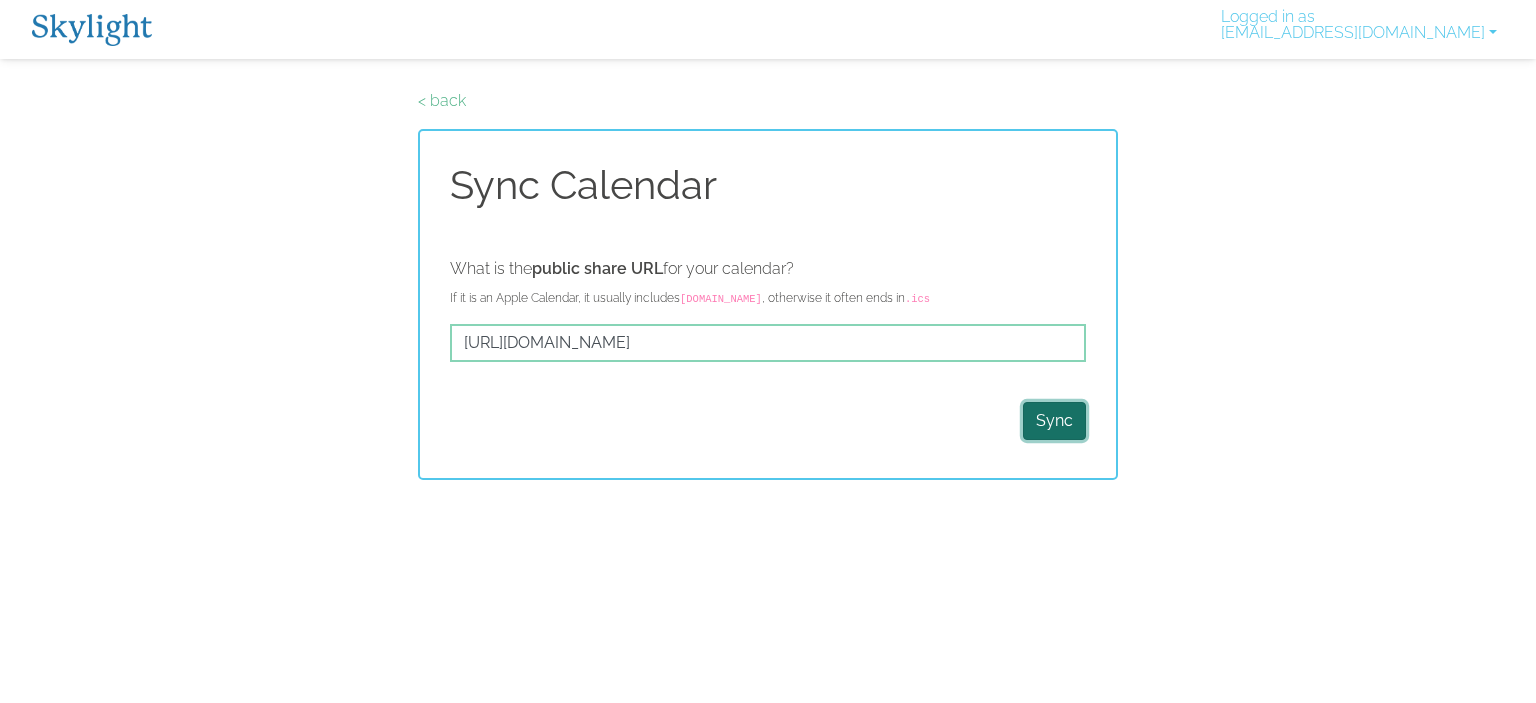 click on "Sync" at bounding box center [1054, 421] 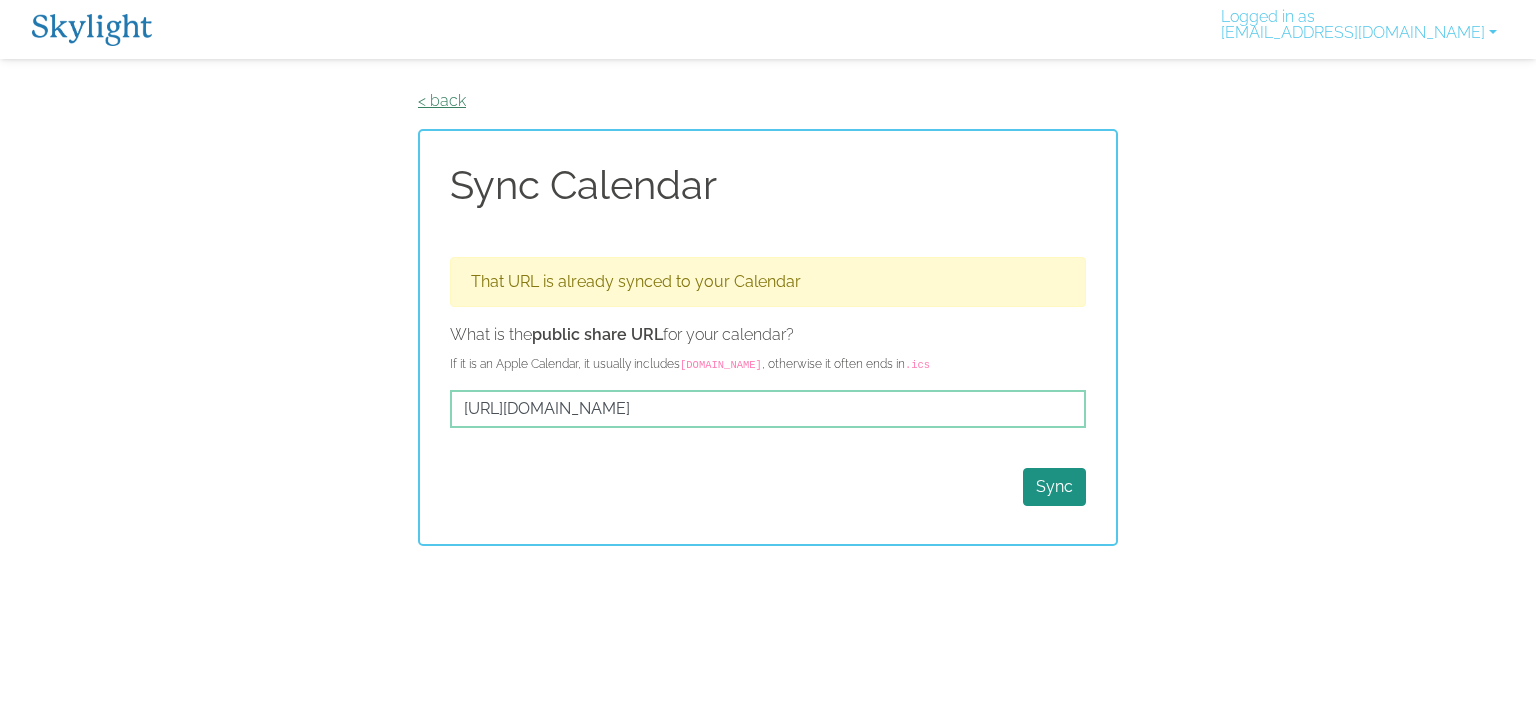 click on "< back" at bounding box center (442, 100) 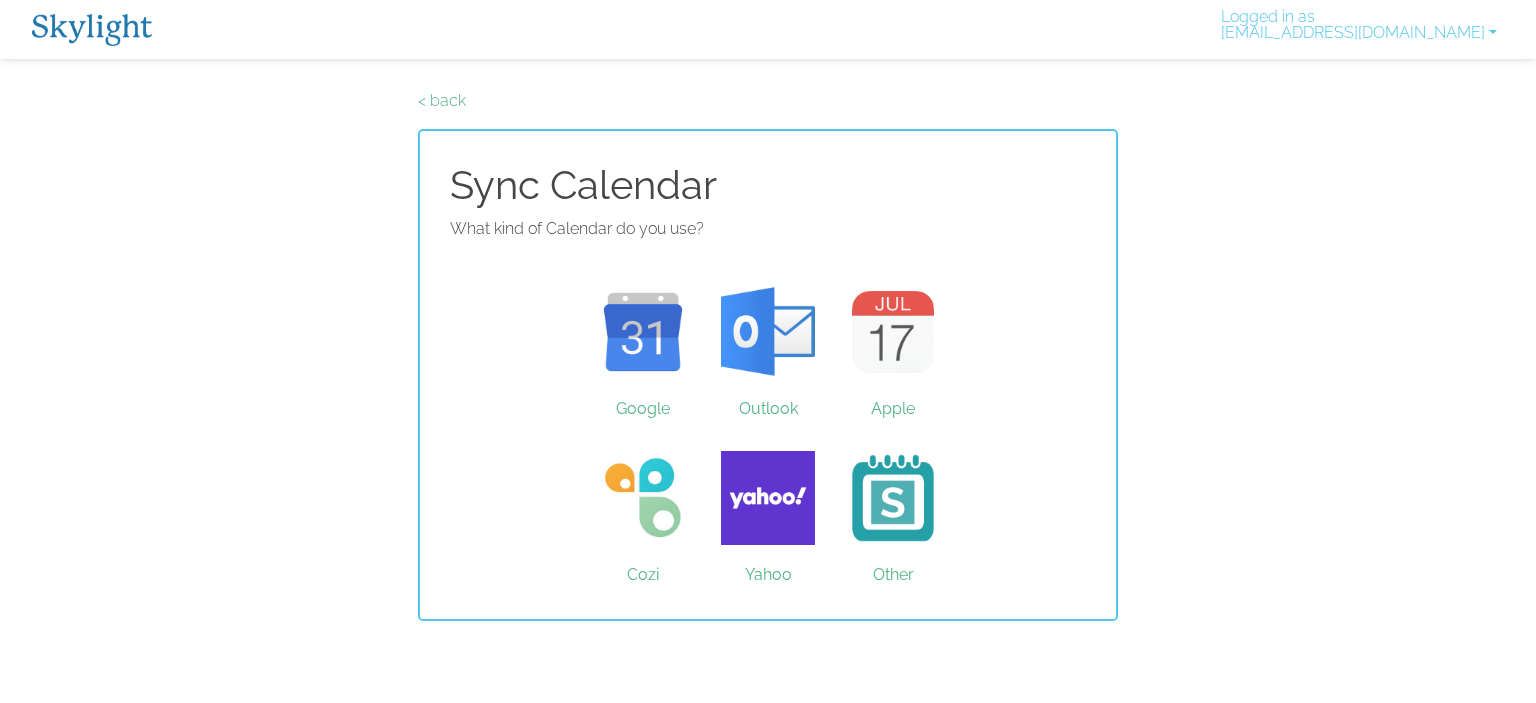 click at bounding box center [92, 30] 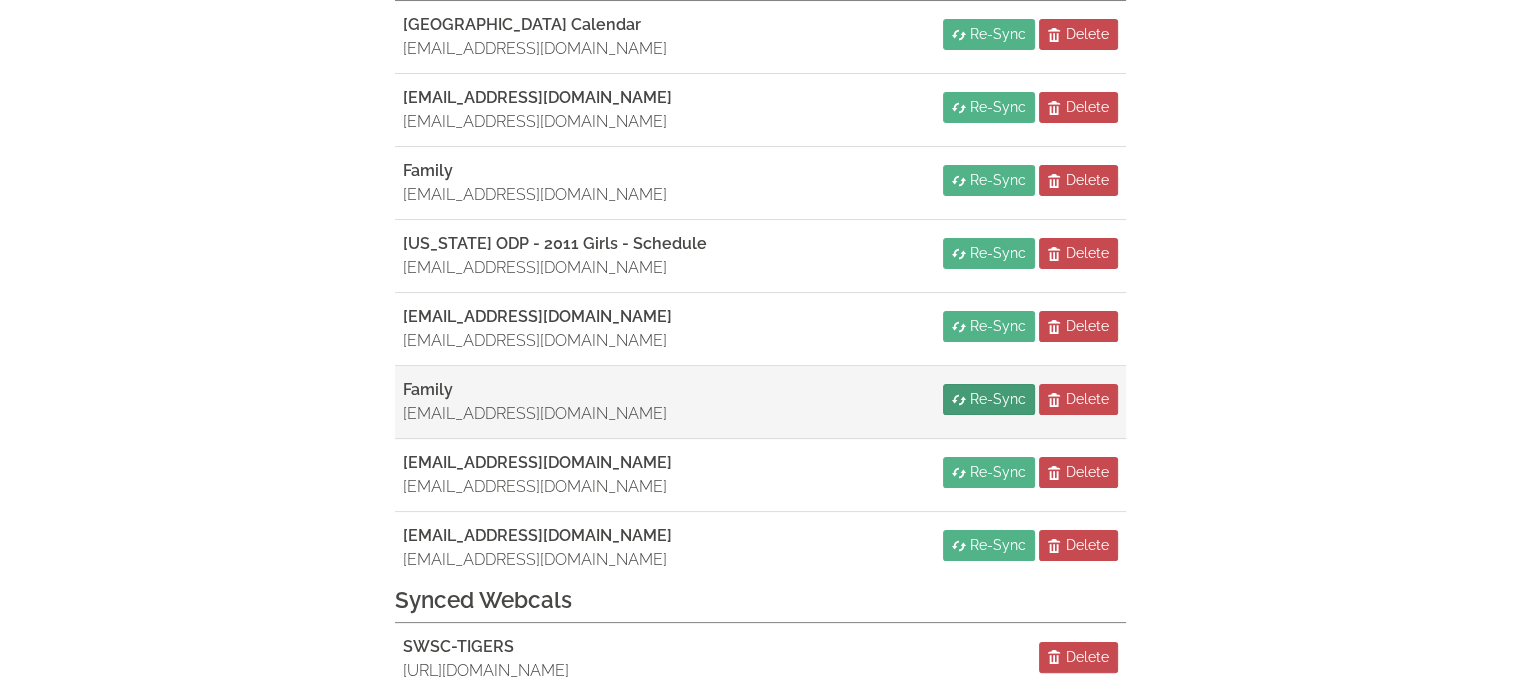 scroll, scrollTop: 300, scrollLeft: 0, axis: vertical 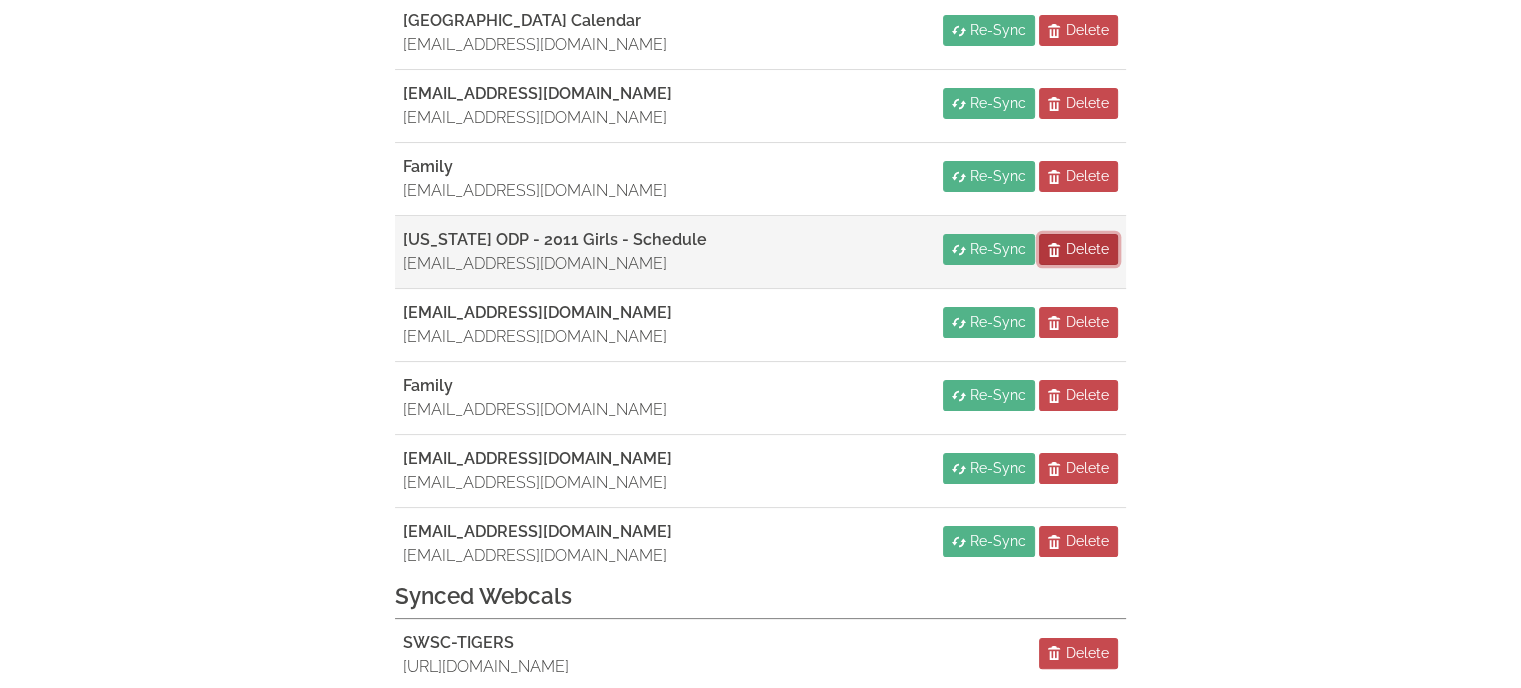 click on "Delete" at bounding box center [1087, 249] 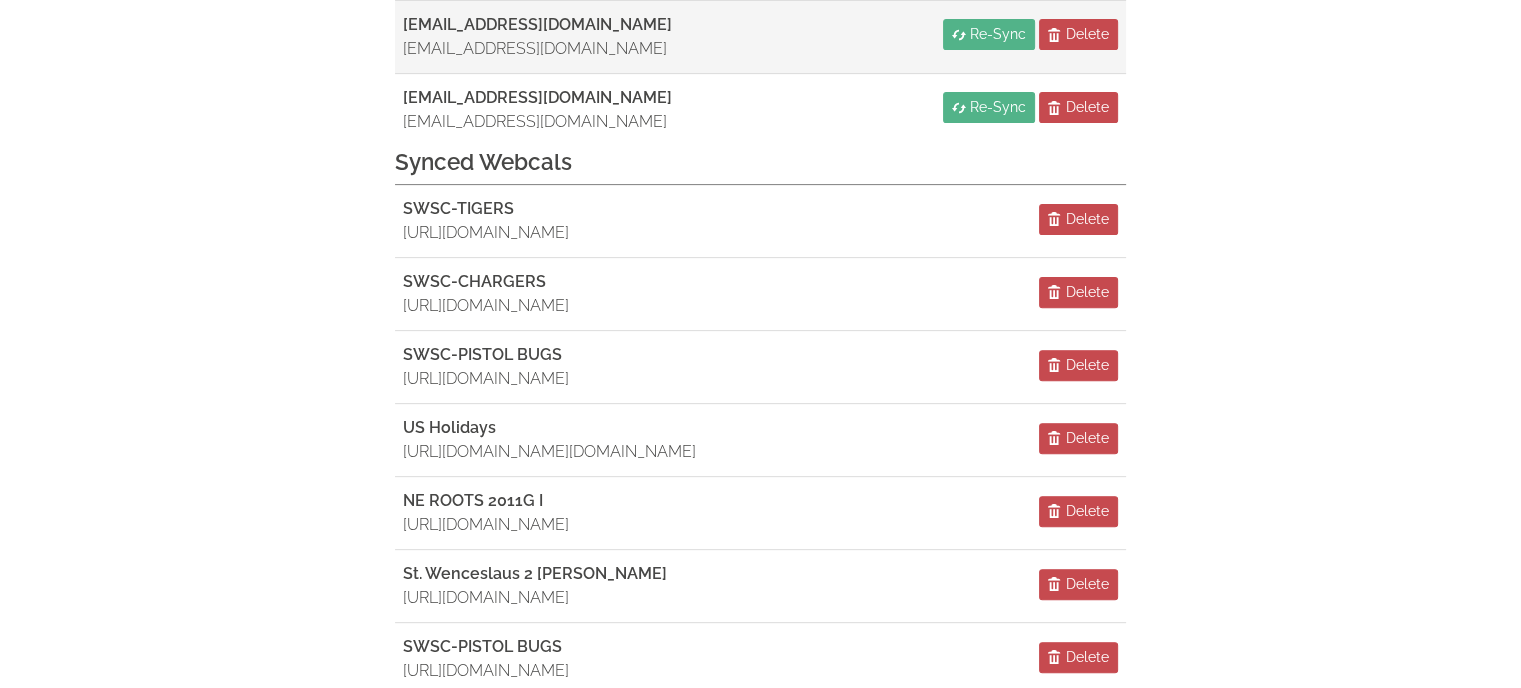 scroll, scrollTop: 700, scrollLeft: 0, axis: vertical 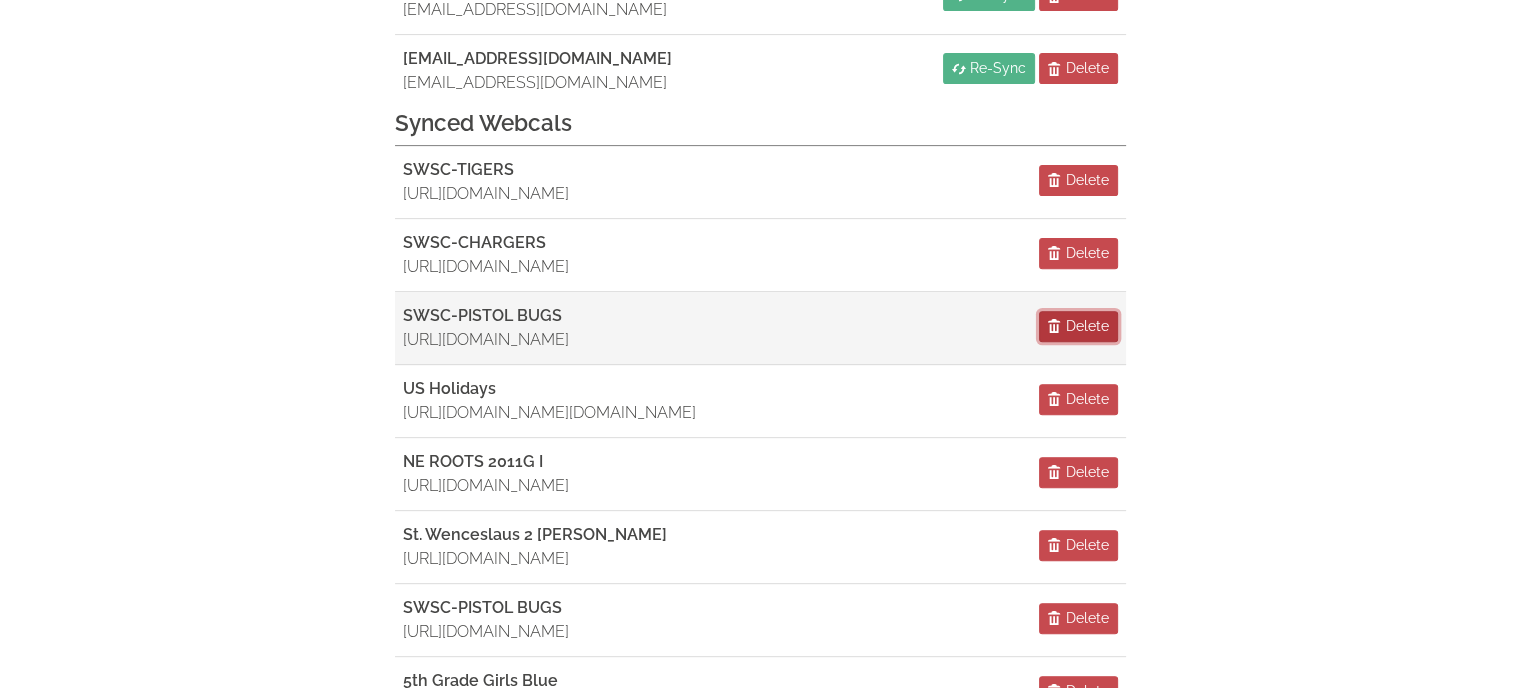 click on "Delete" at bounding box center (1087, 326) 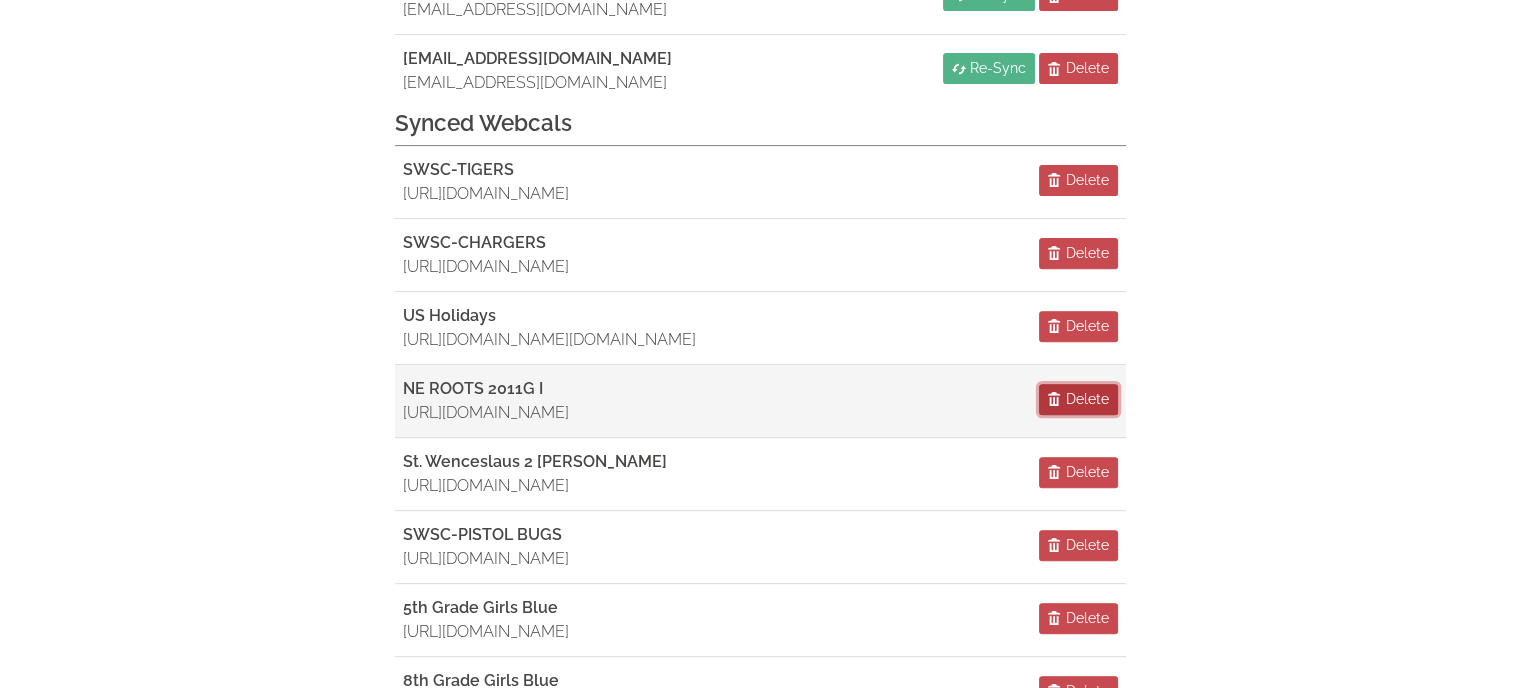 click on "Delete" at bounding box center (1087, 399) 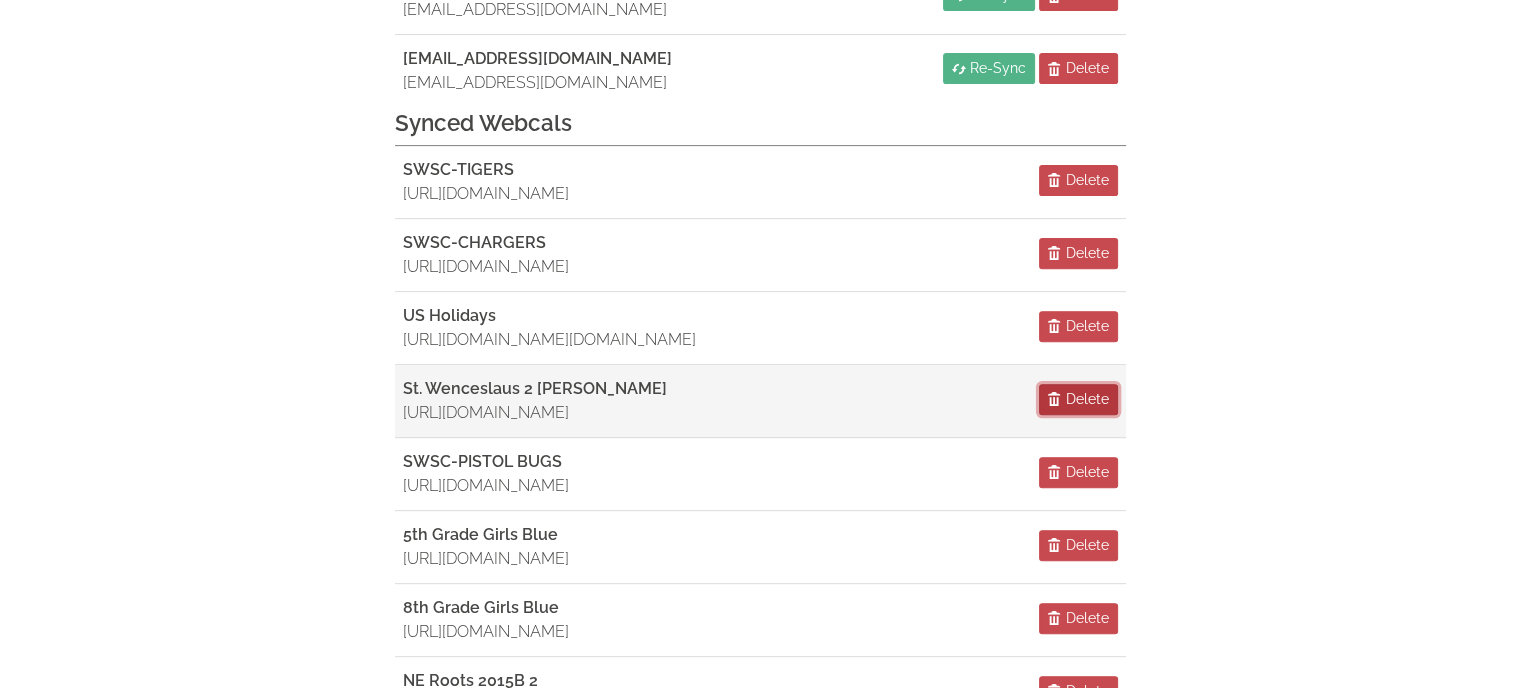 click on "Delete" at bounding box center (1087, 399) 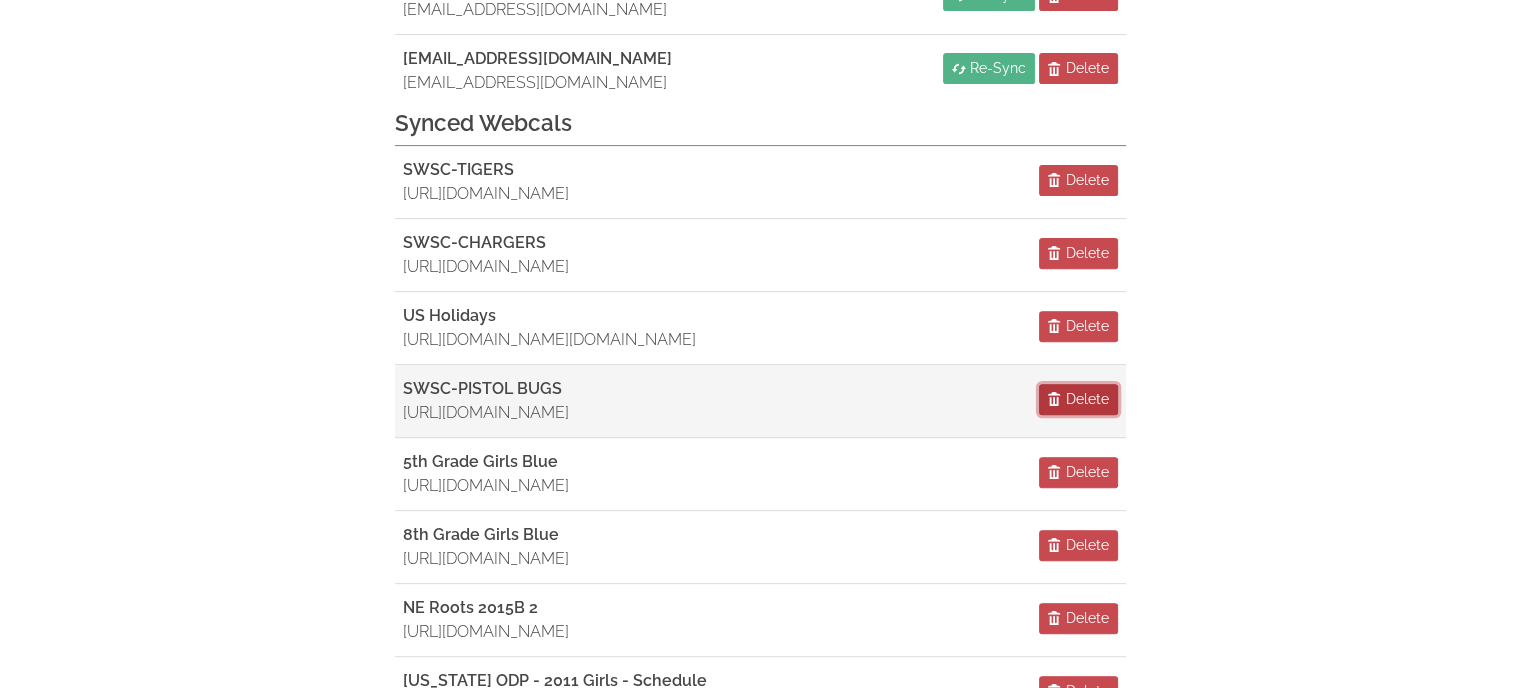 click on "Delete" at bounding box center (1087, 399) 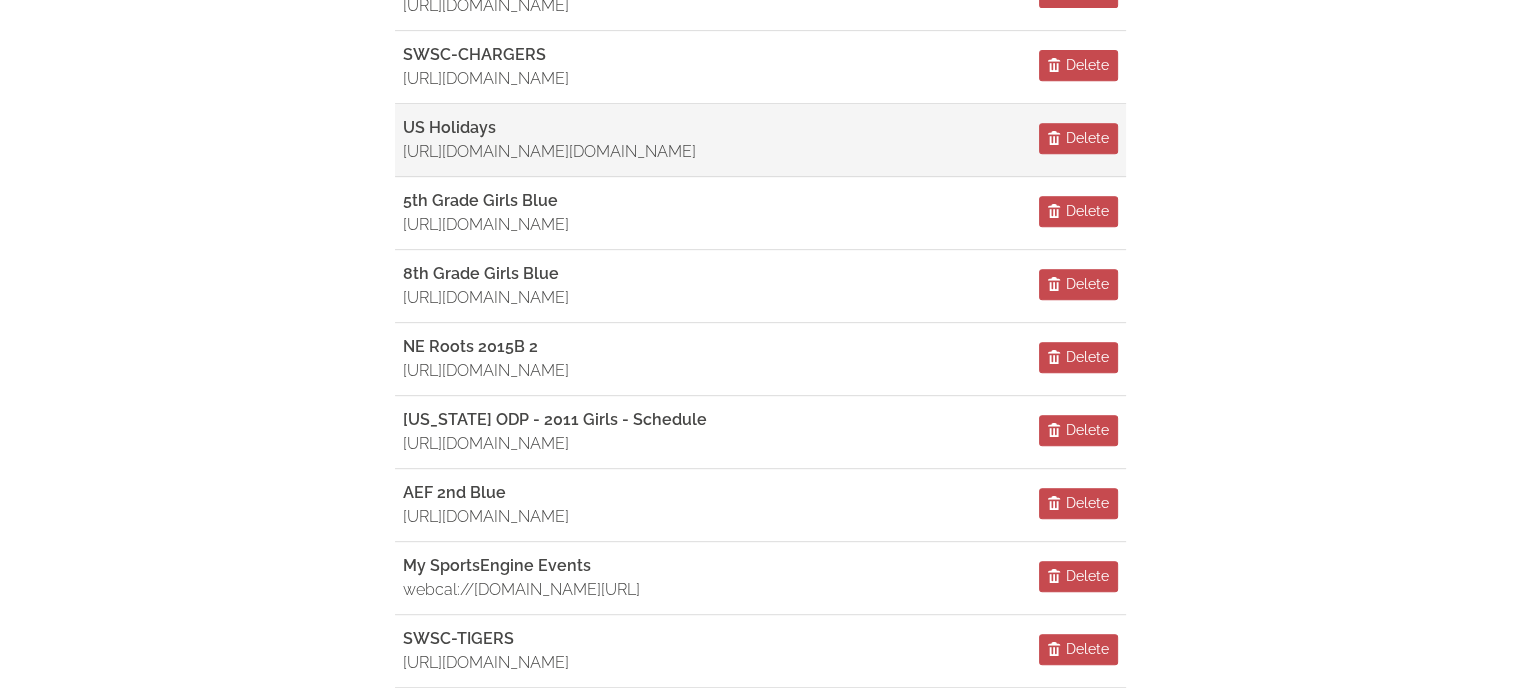 scroll, scrollTop: 900, scrollLeft: 0, axis: vertical 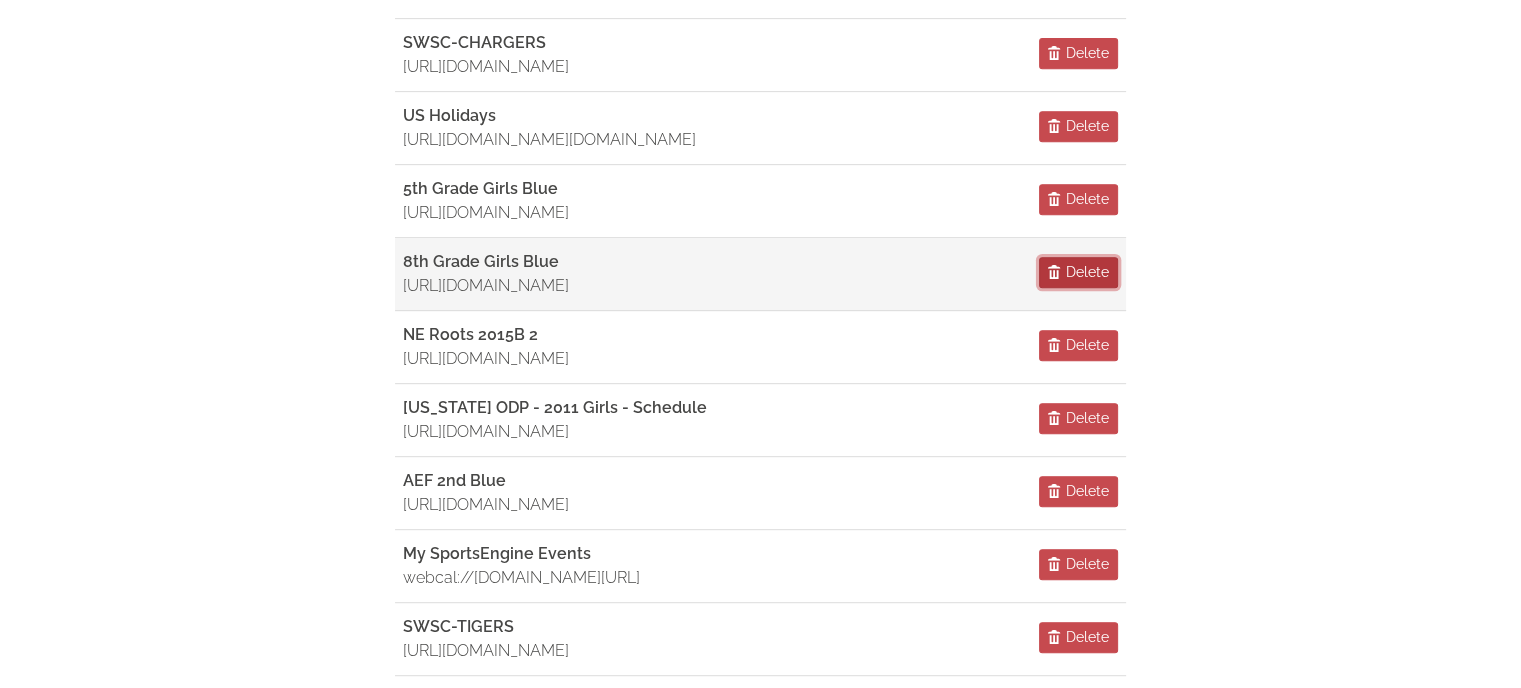 click on "Delete" at bounding box center [1087, 272] 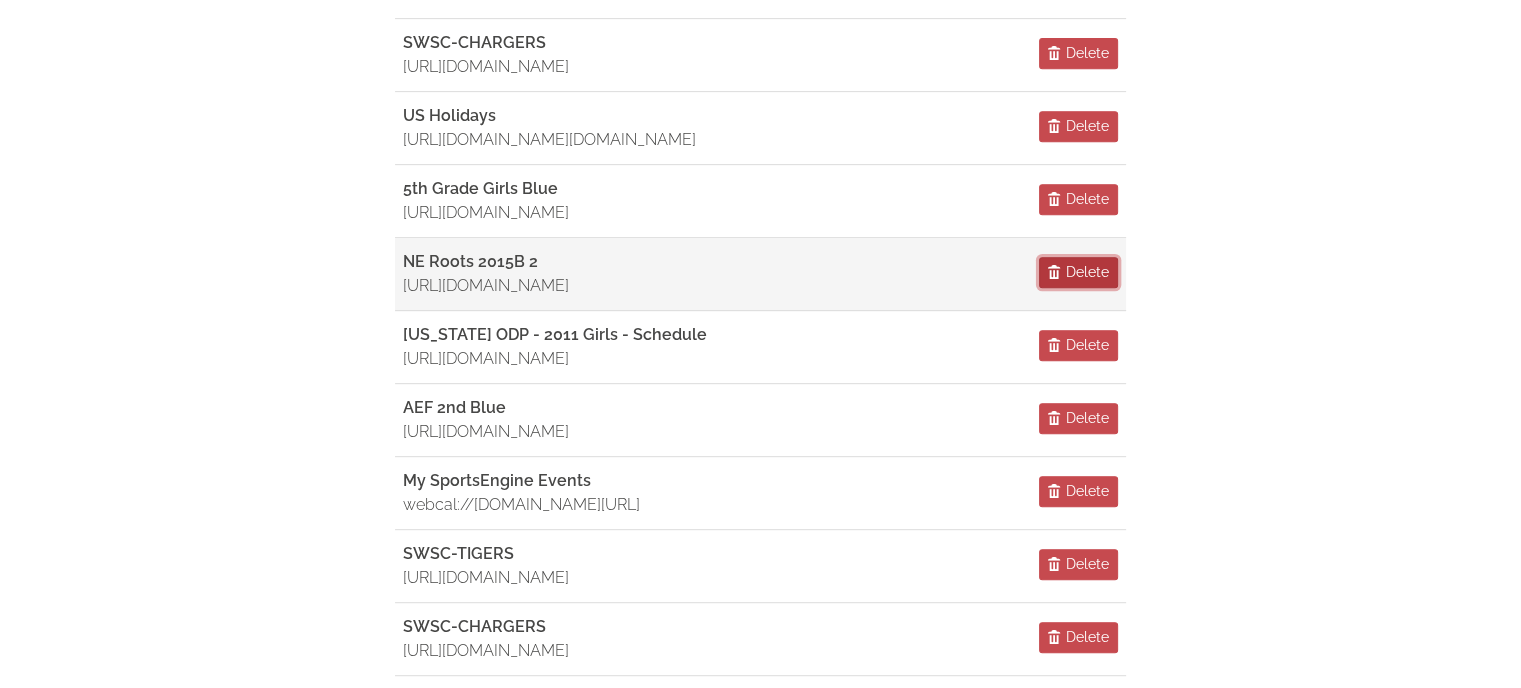 click on "Delete" at bounding box center (1087, 272) 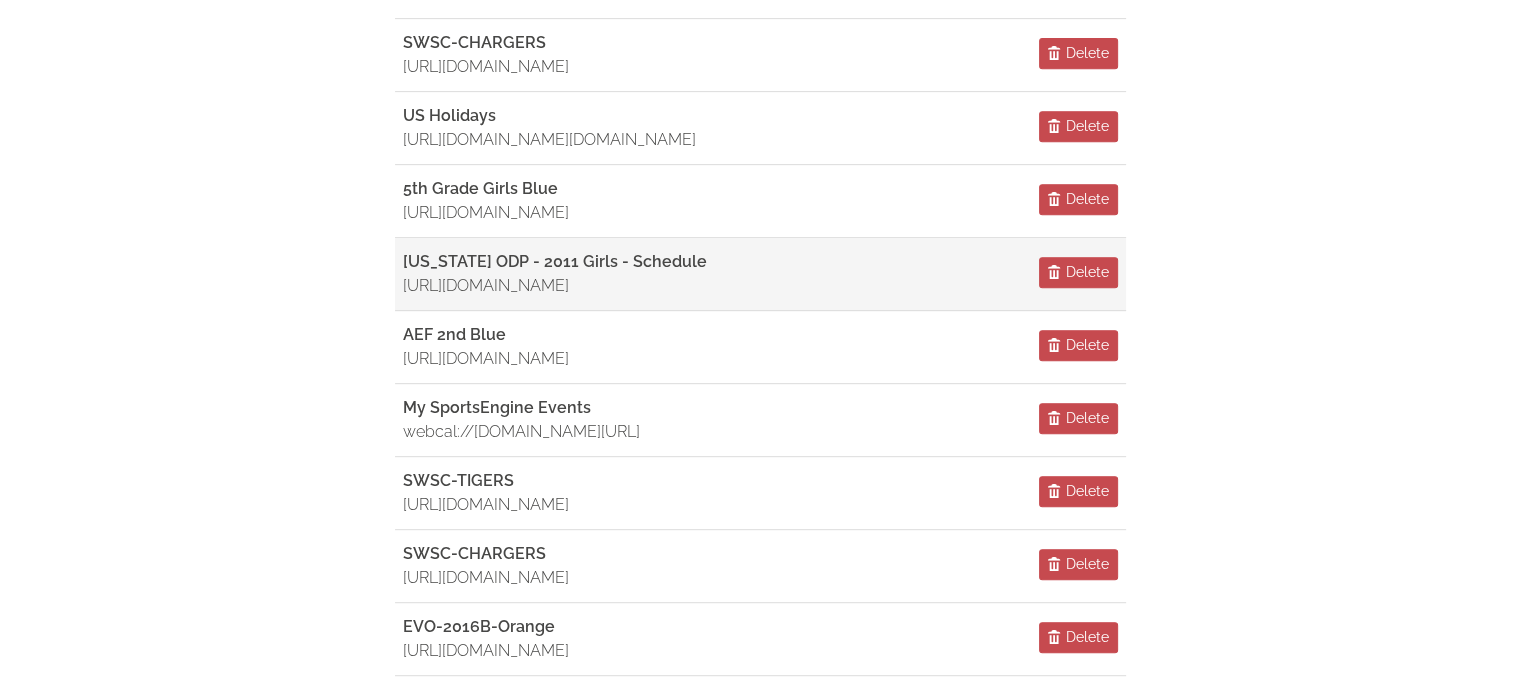 scroll, scrollTop: 0, scrollLeft: 0, axis: both 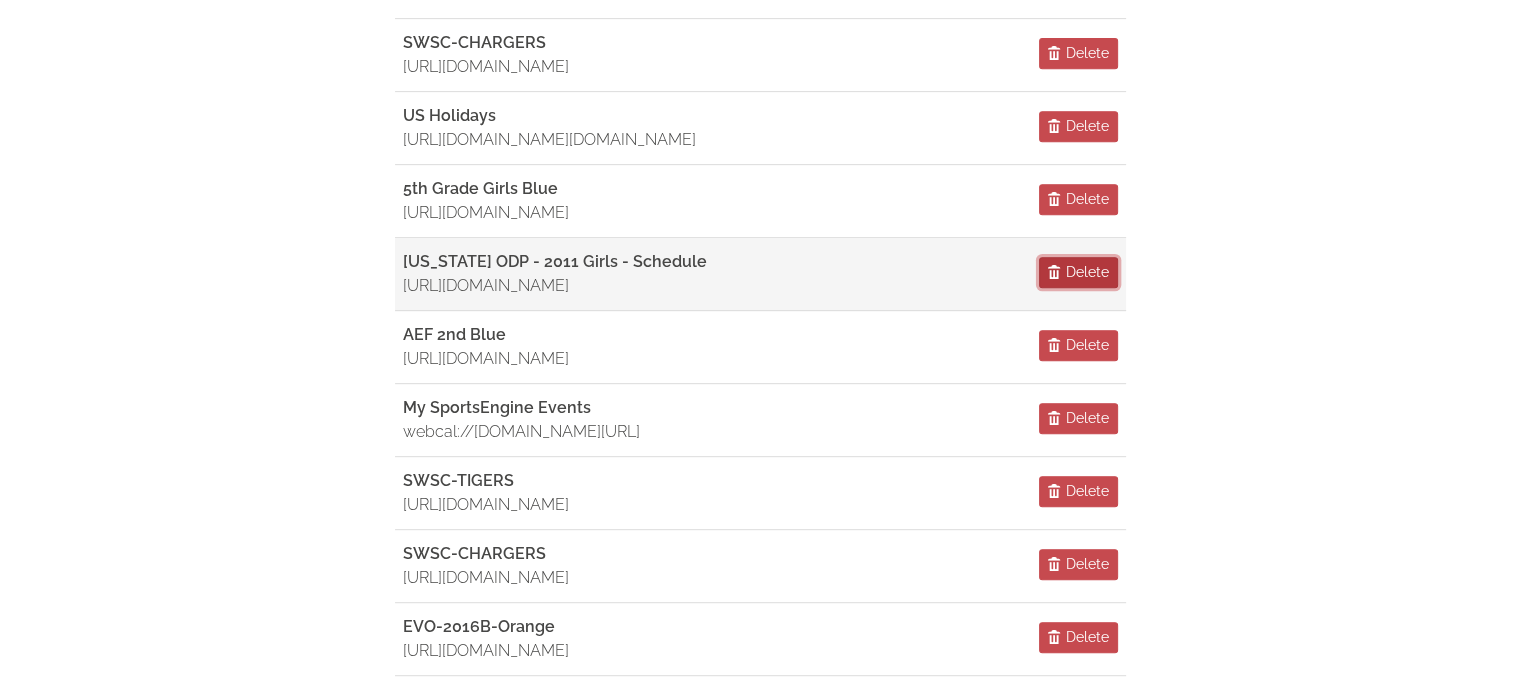 click on "Delete" at bounding box center (1087, 272) 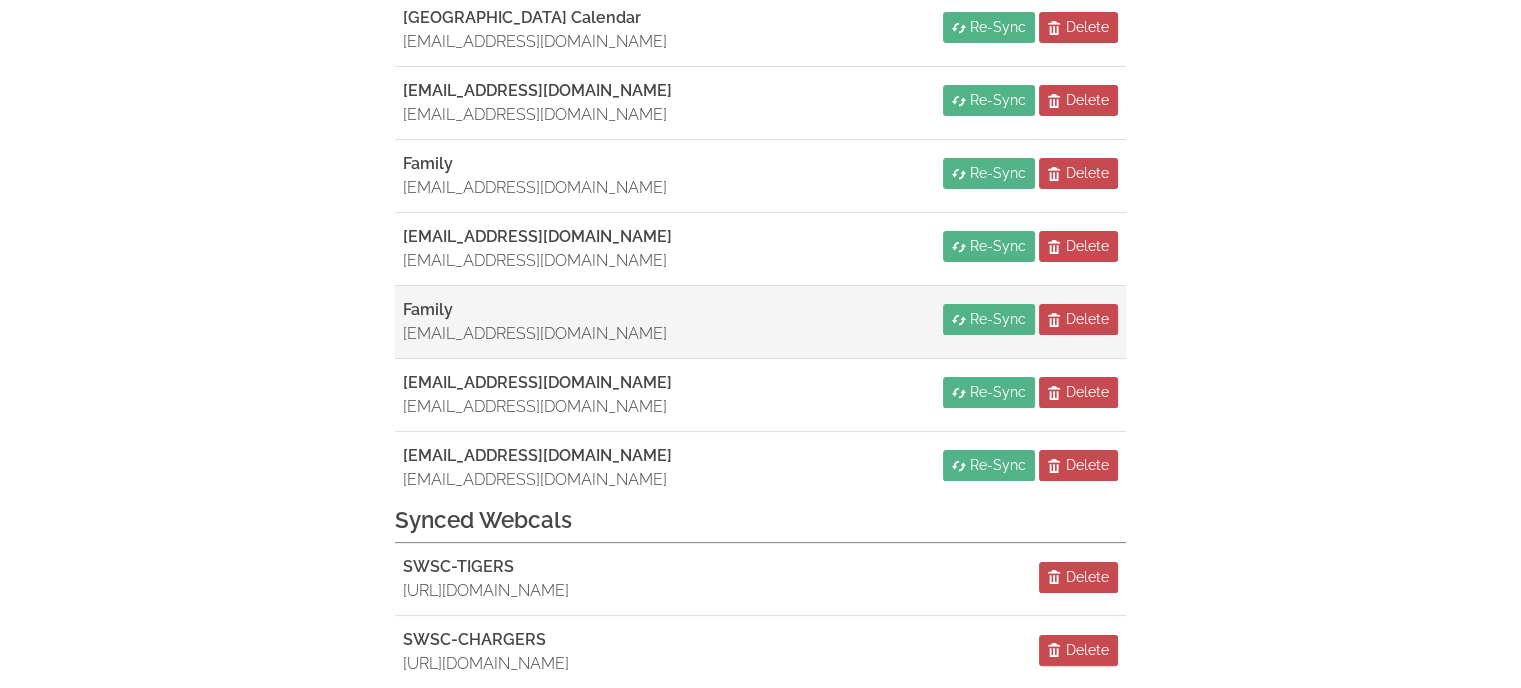 scroll, scrollTop: 0, scrollLeft: 0, axis: both 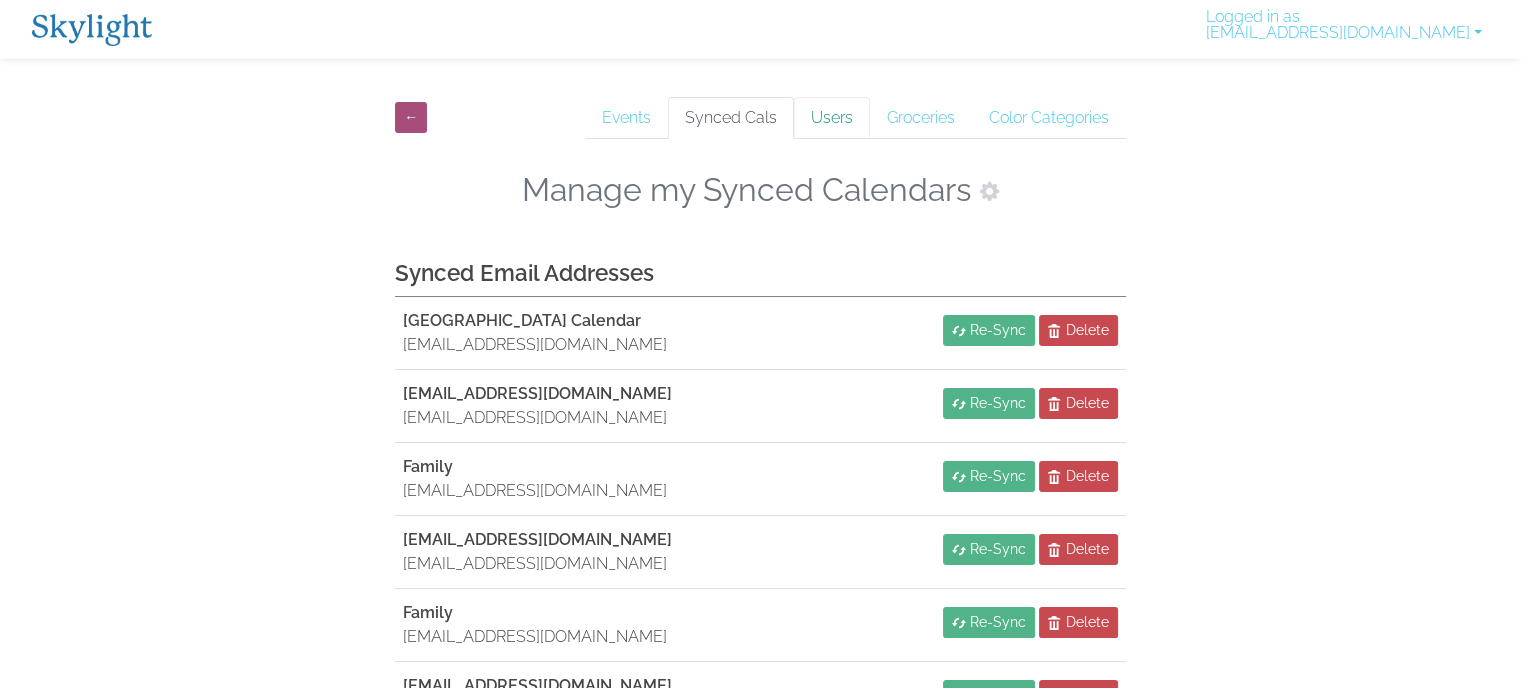 click on "Users" at bounding box center [832, 118] 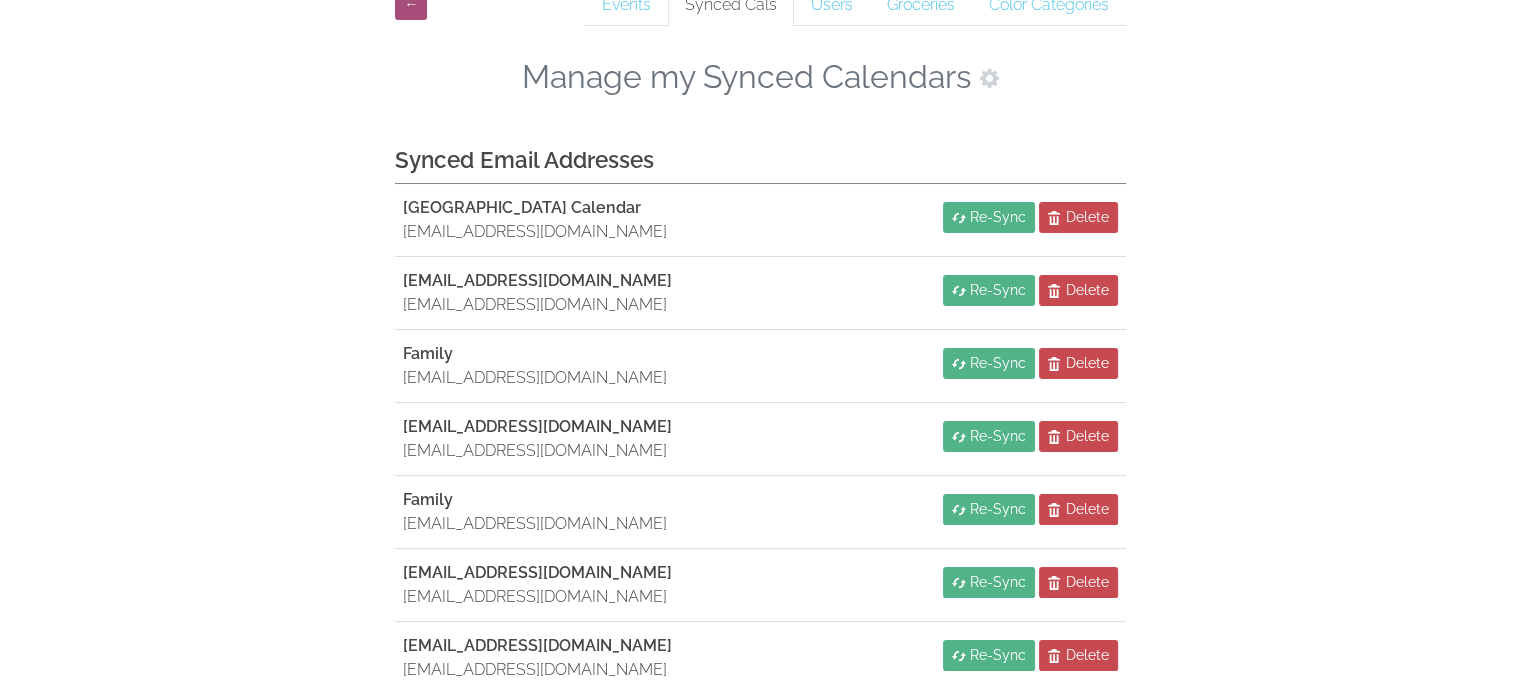 scroll, scrollTop: 0, scrollLeft: 0, axis: both 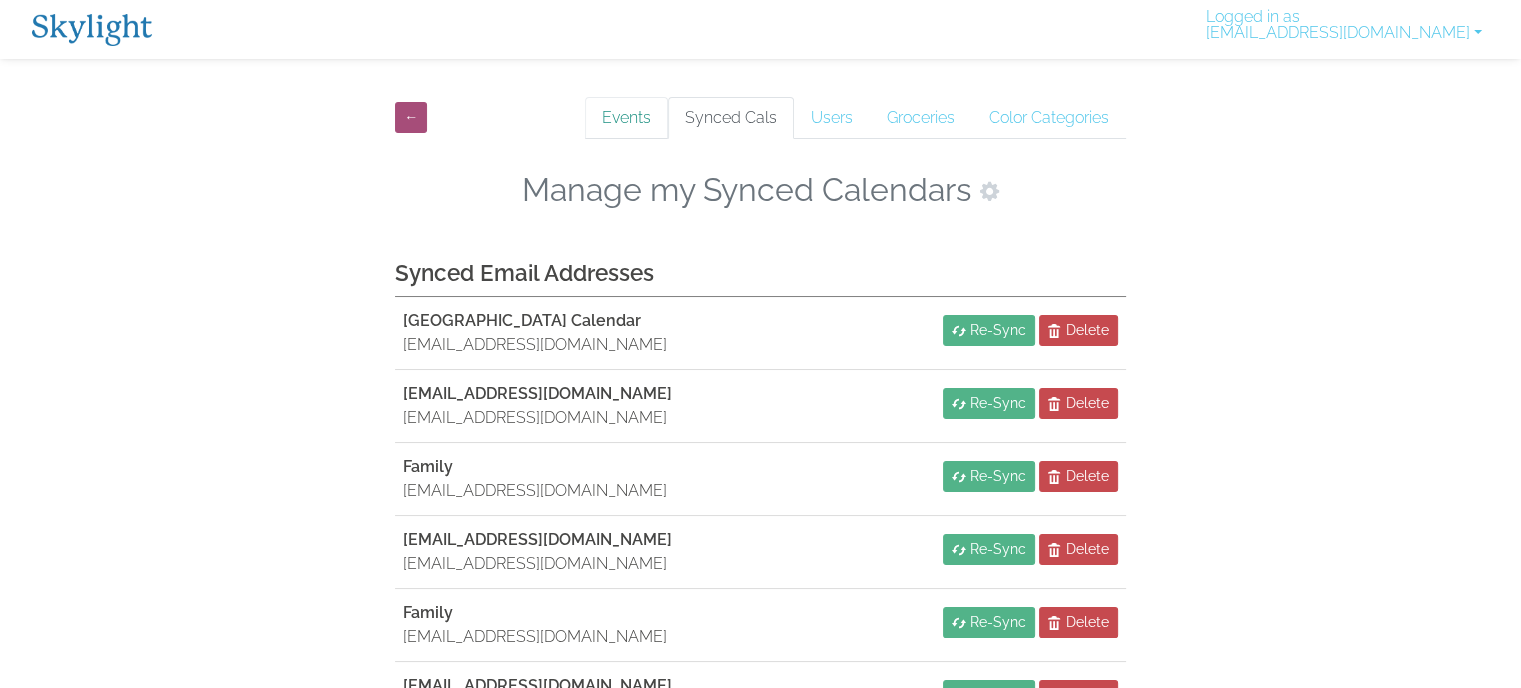 click on "Events" at bounding box center (626, 118) 